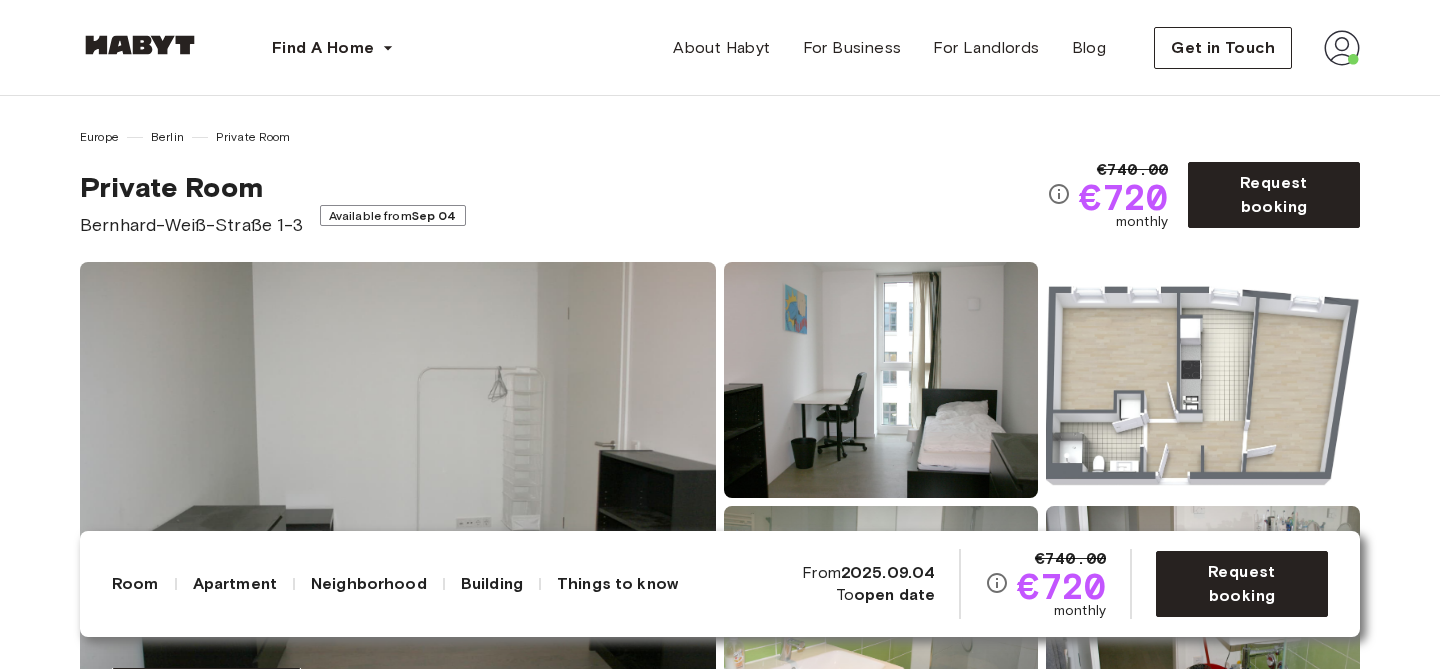 scroll, scrollTop: 0, scrollLeft: 0, axis: both 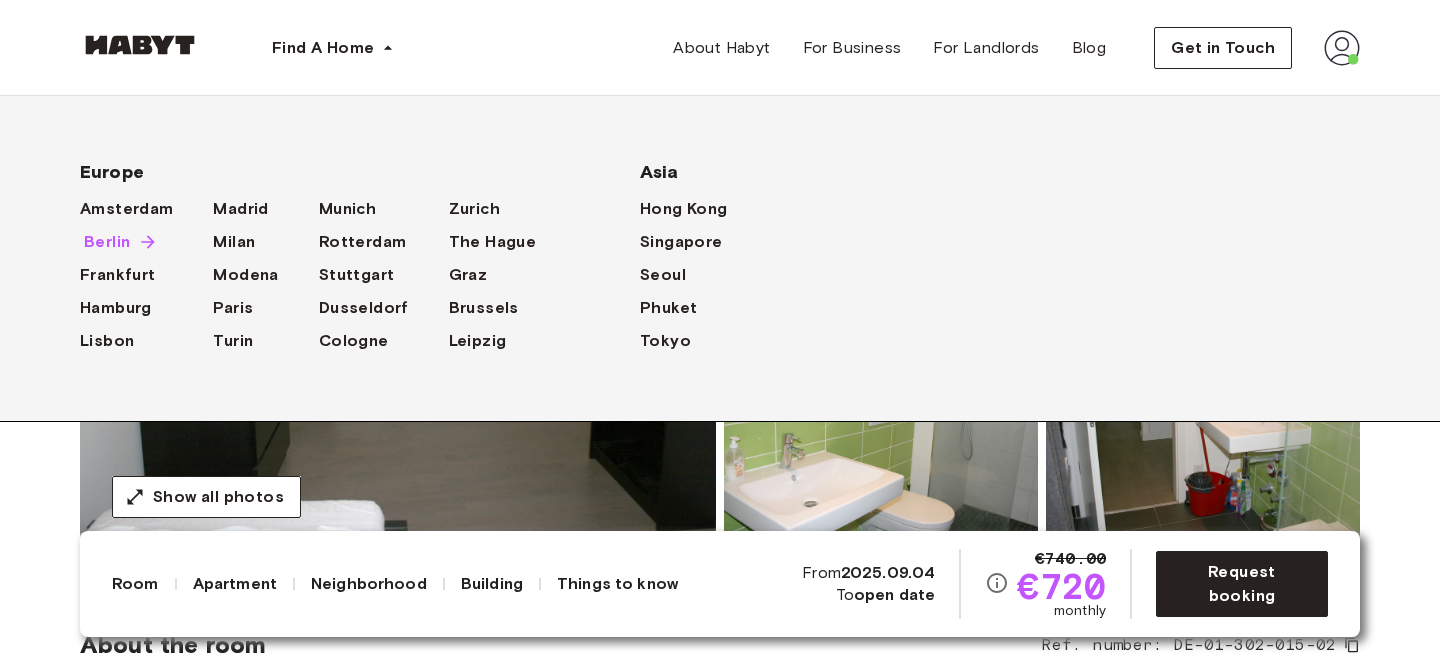 click on "Berlin" at bounding box center (107, 242) 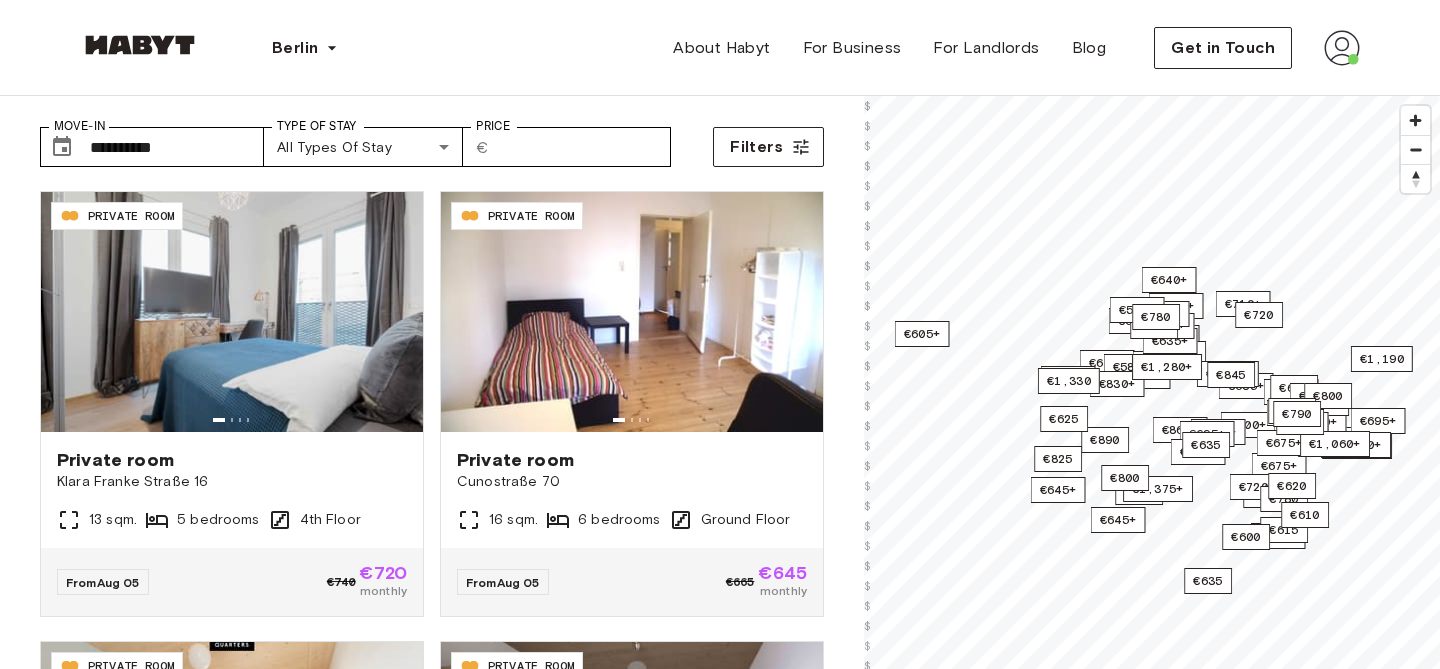 scroll, scrollTop: 82, scrollLeft: 0, axis: vertical 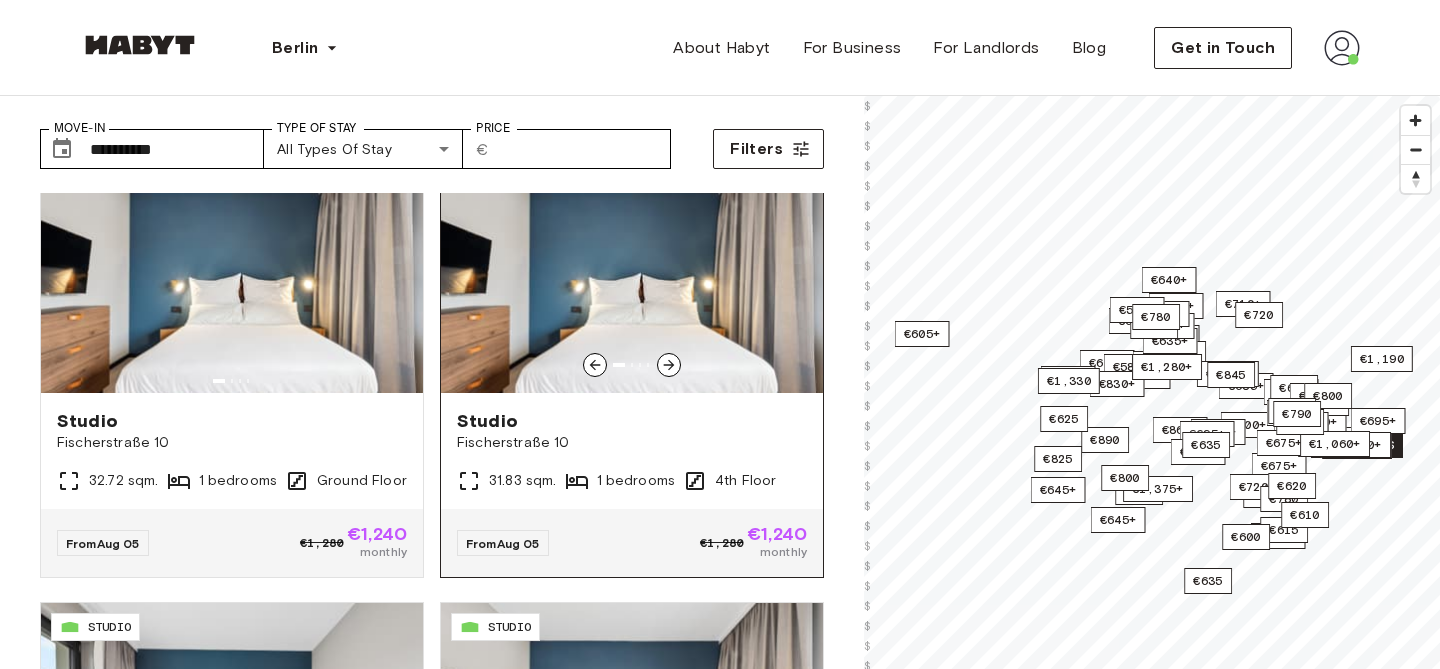 click 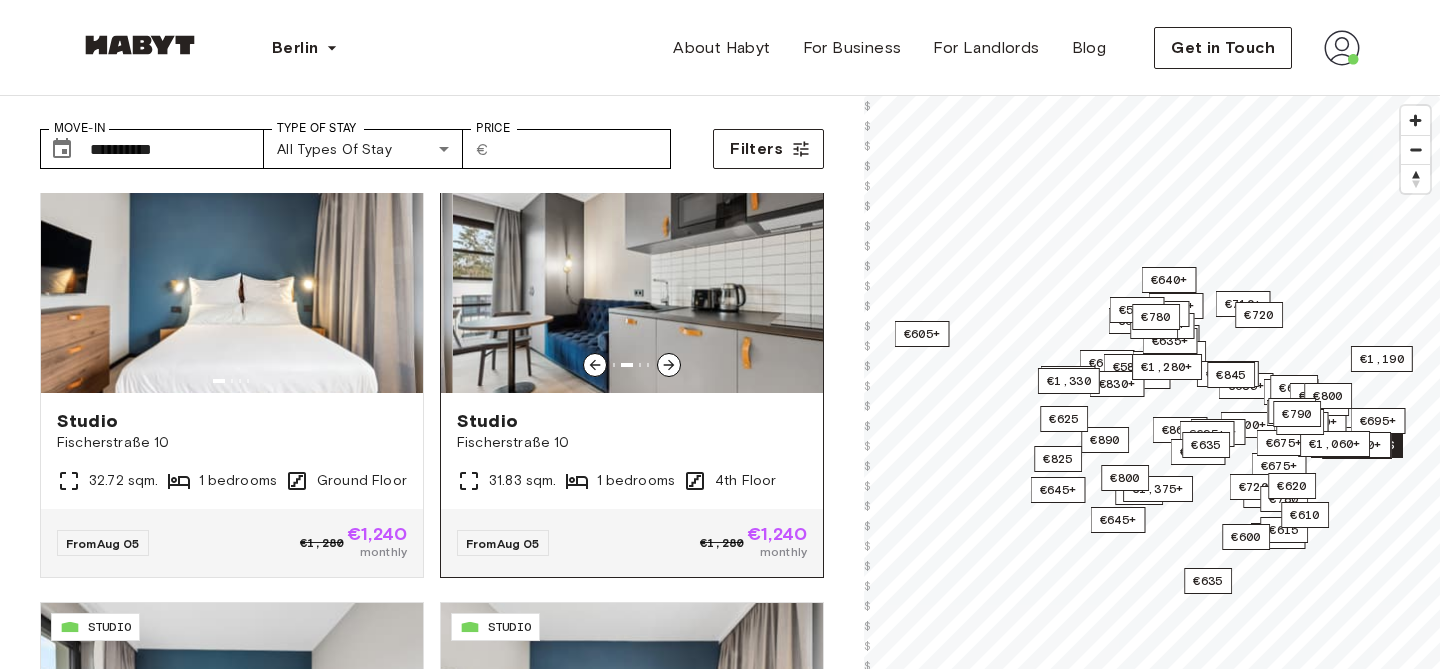 click 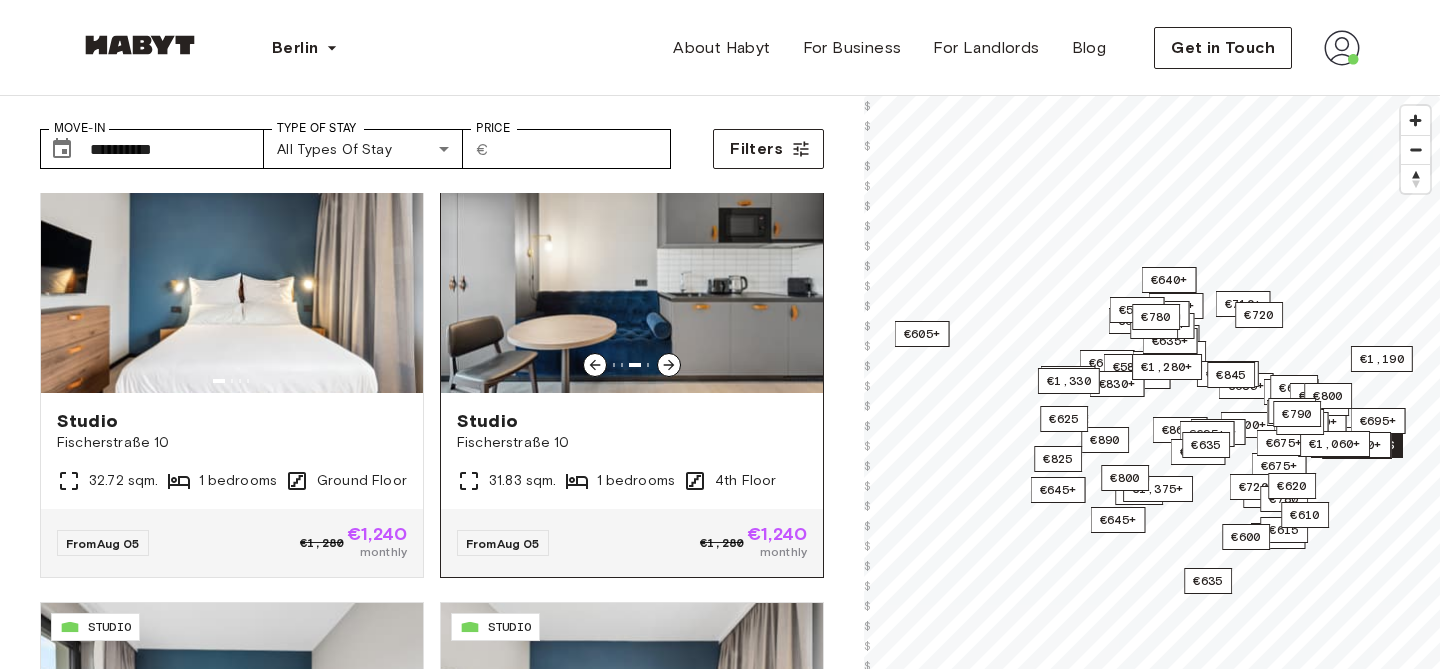 click 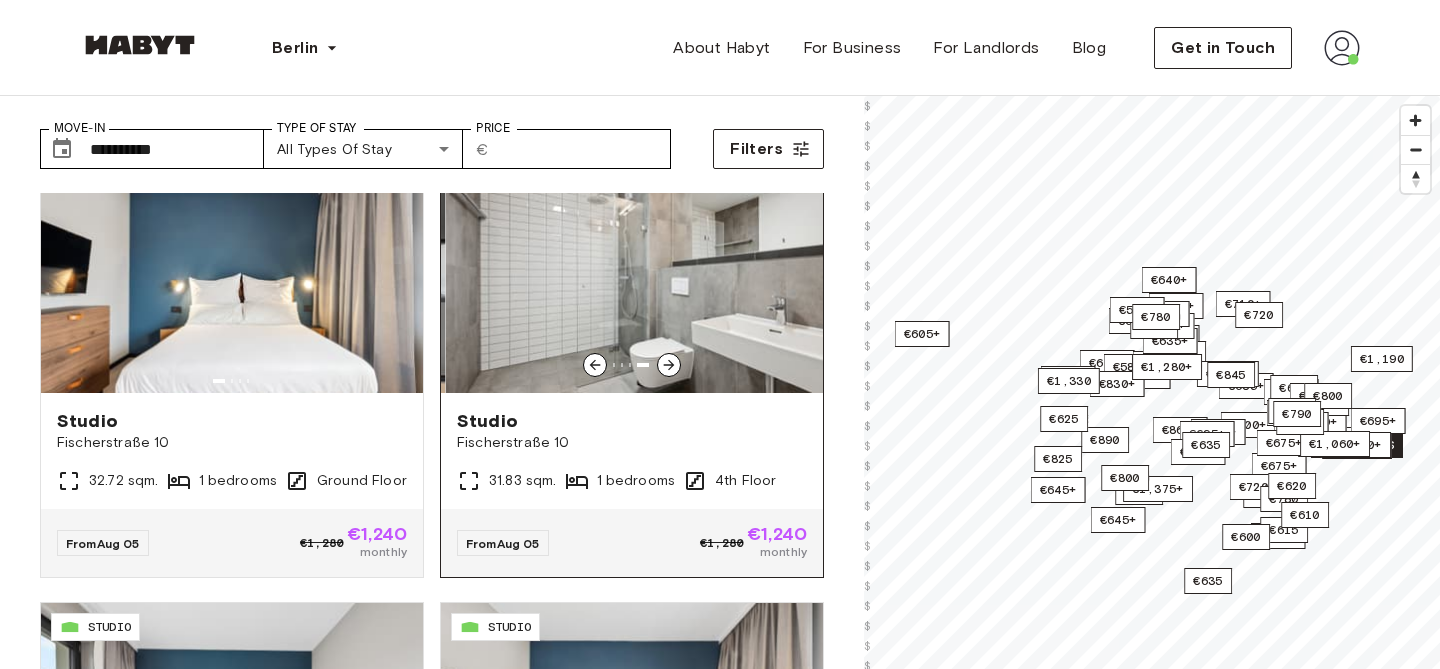 click 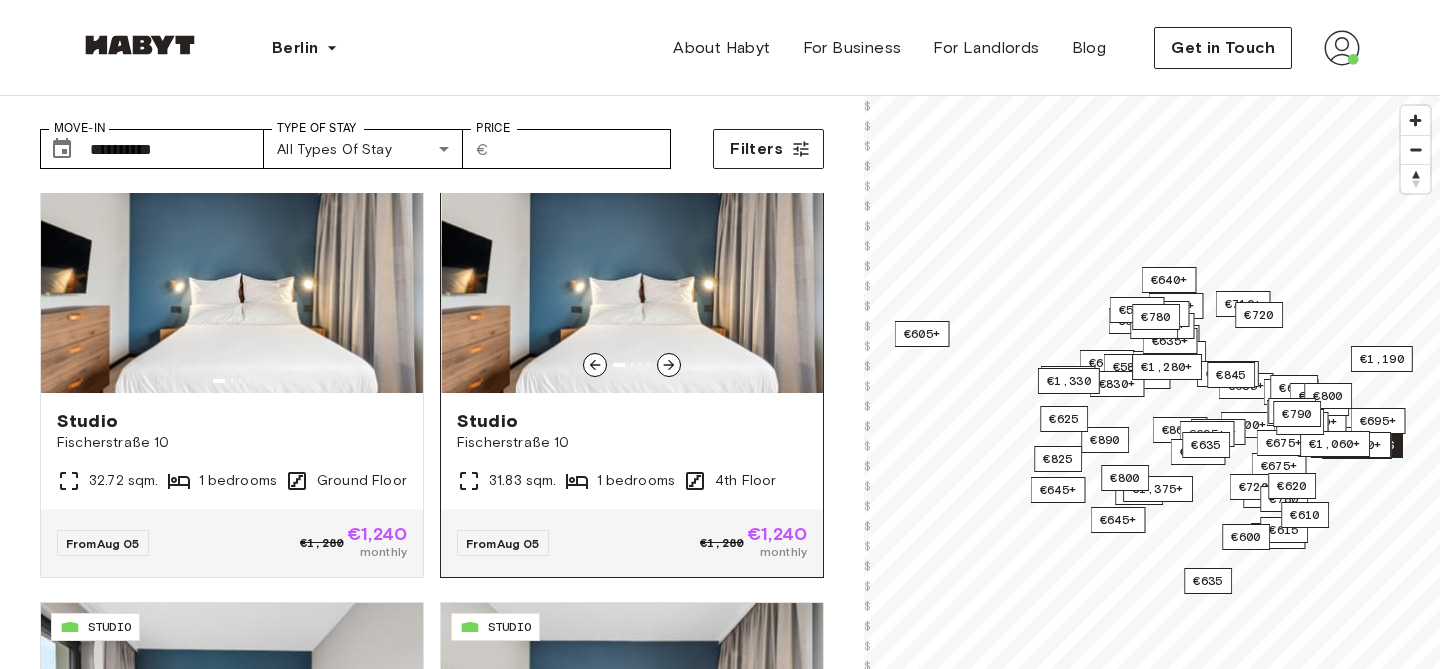 click 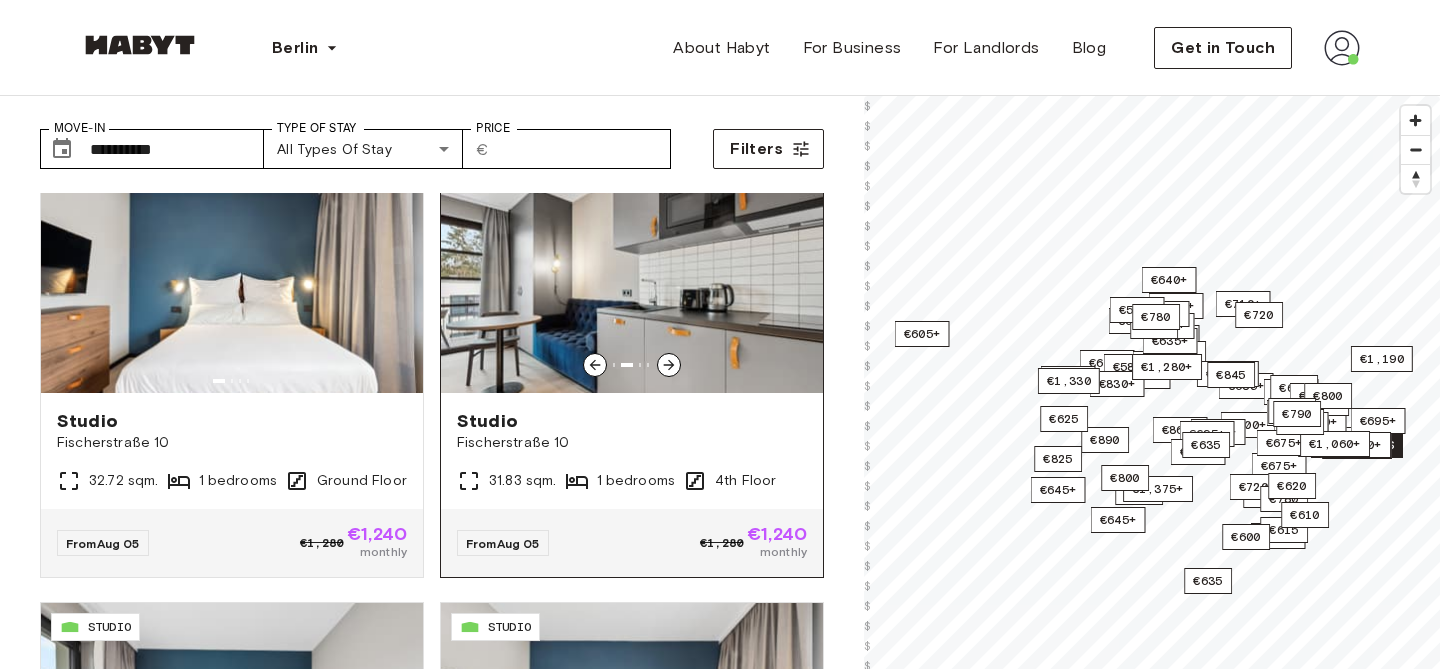 click 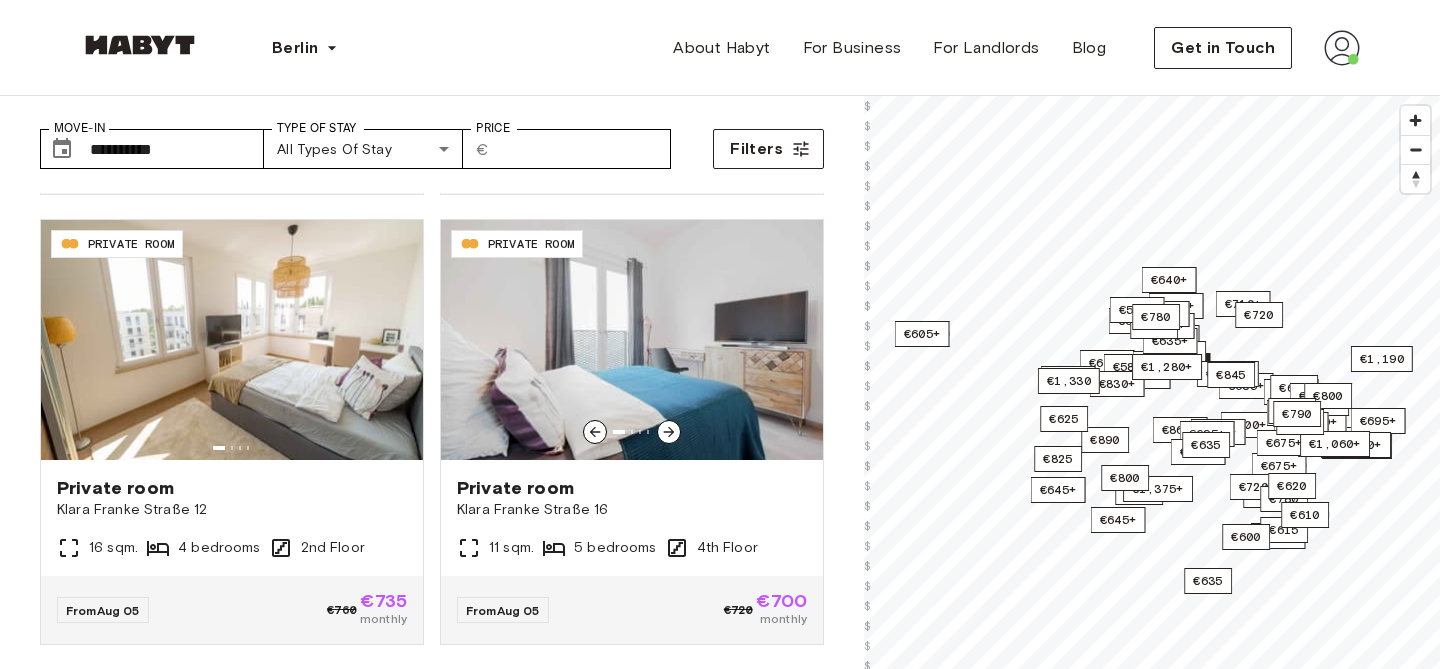 scroll, scrollTop: 3921, scrollLeft: 0, axis: vertical 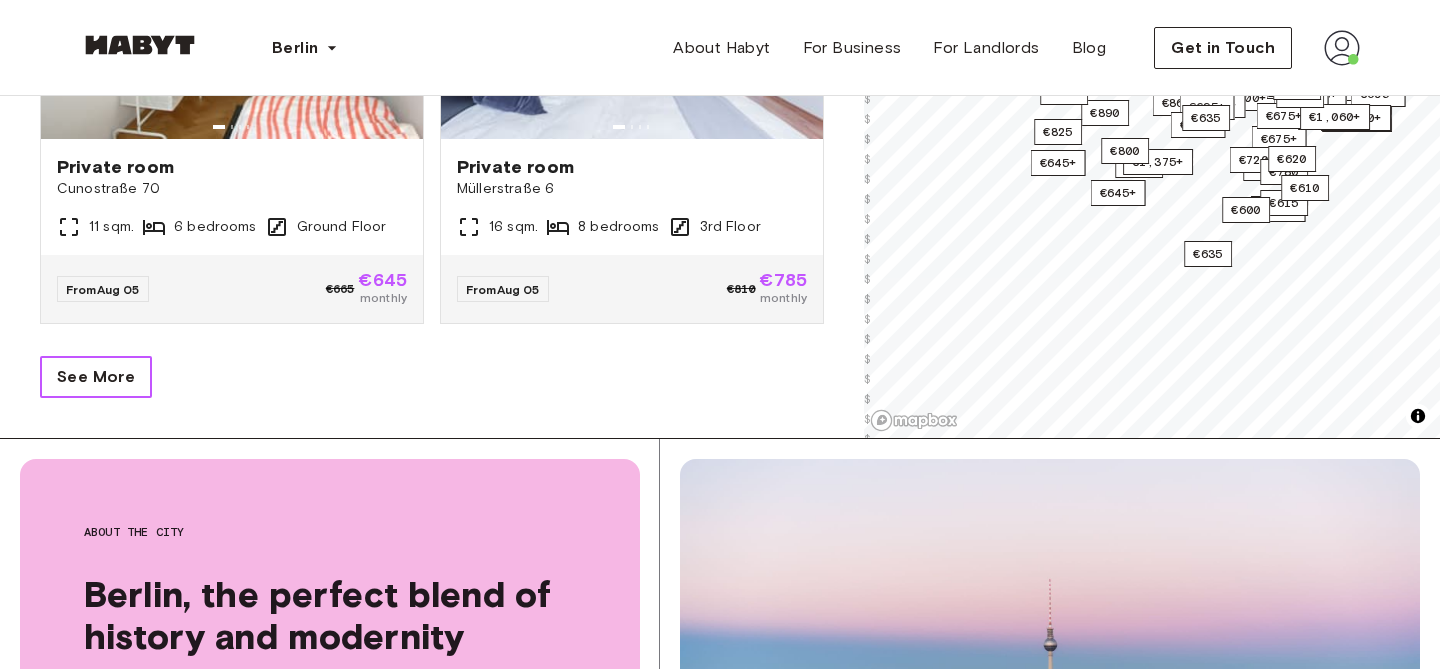 click on "See More" at bounding box center (96, 377) 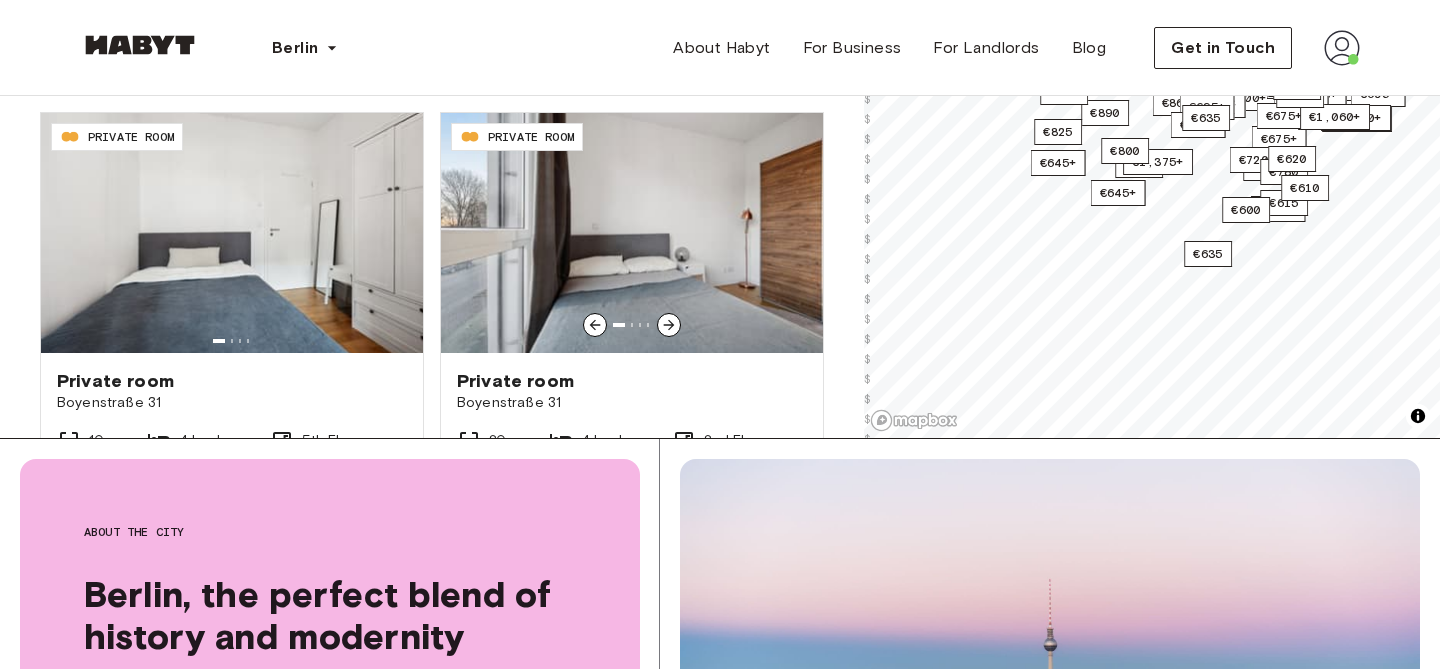 scroll, scrollTop: 7758, scrollLeft: 0, axis: vertical 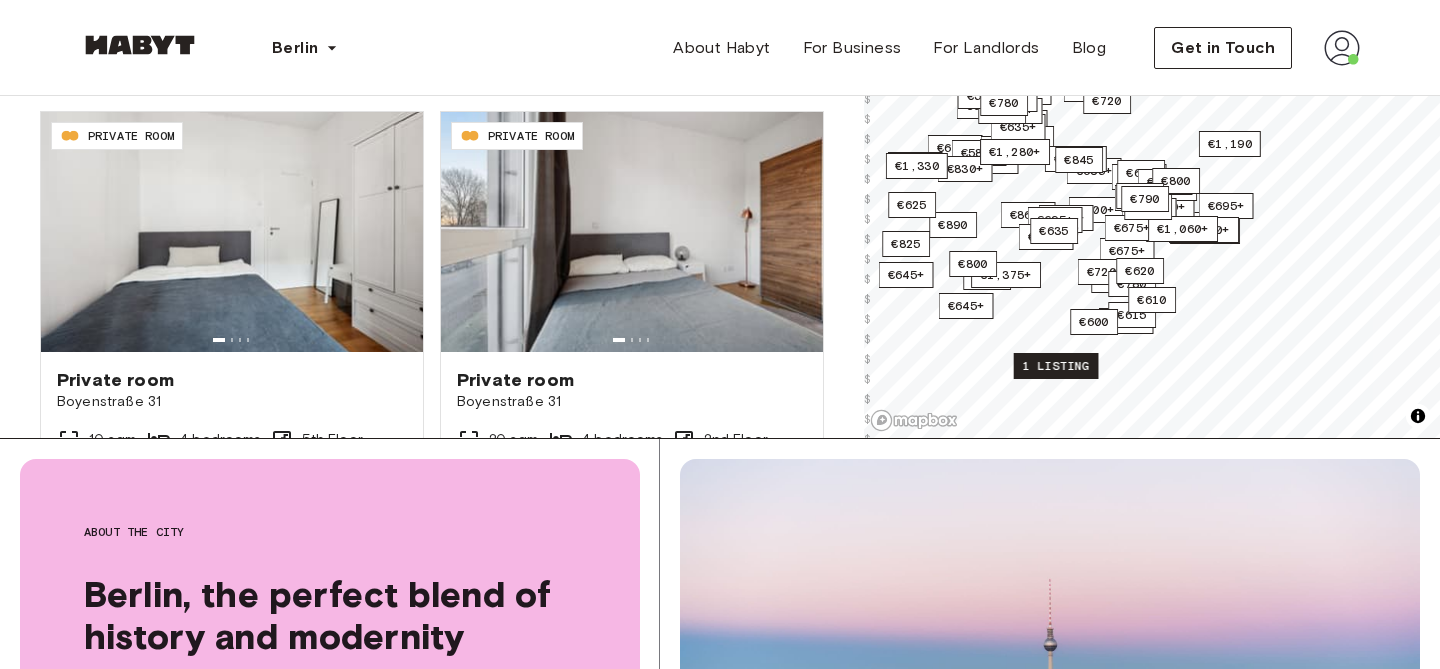 click on "1 listing" at bounding box center [1056, 366] 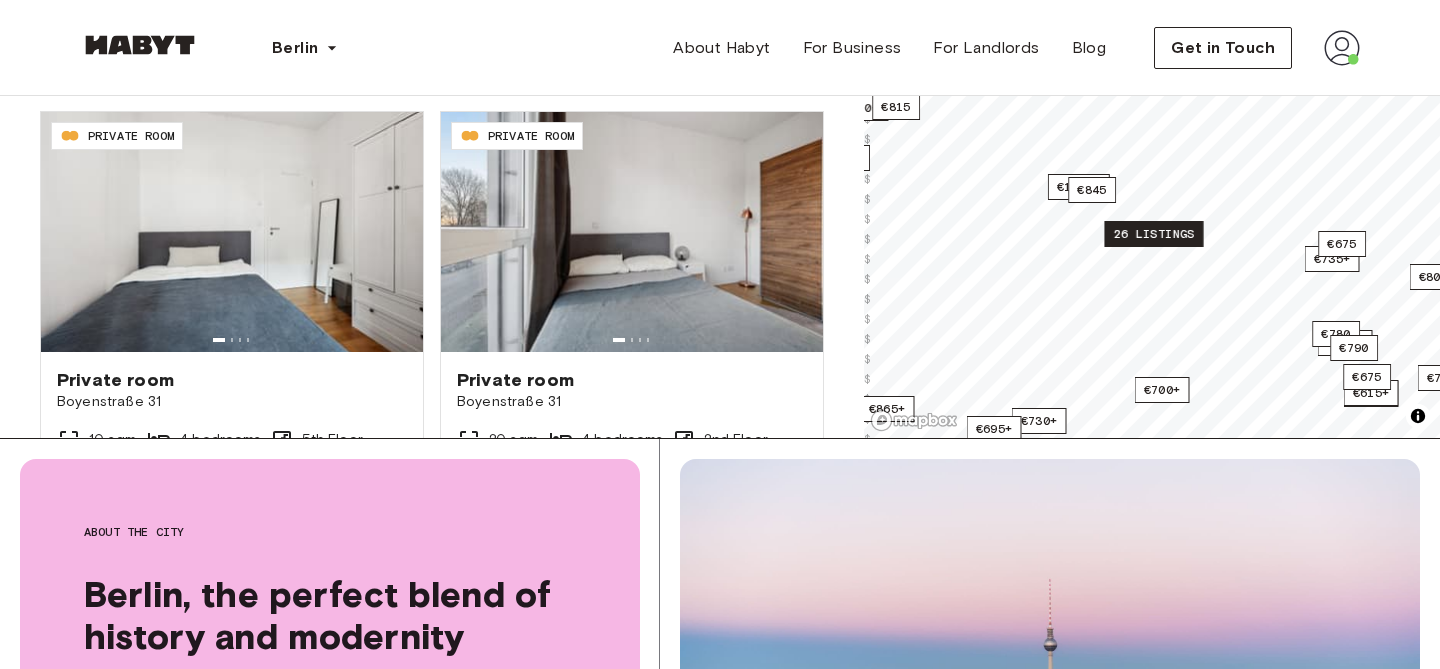 click on "26 listings" at bounding box center (1153, 234) 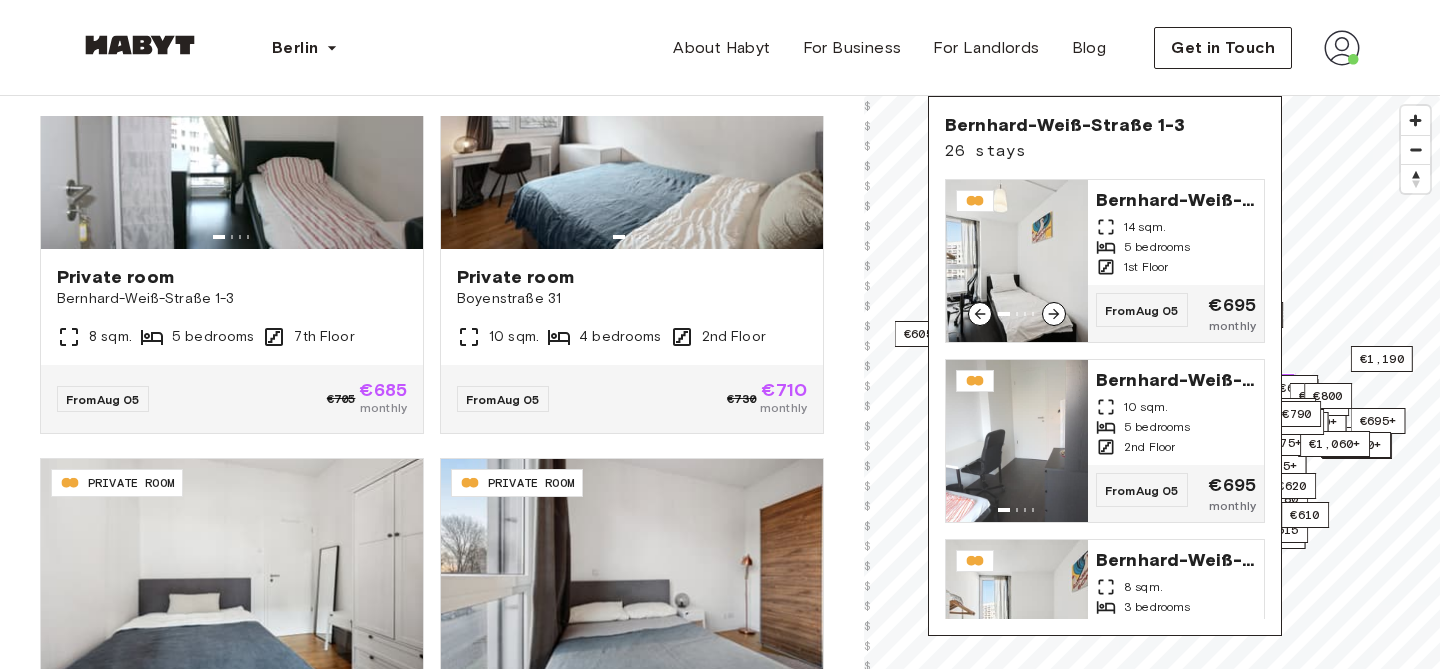 scroll, scrollTop: 153, scrollLeft: 0, axis: vertical 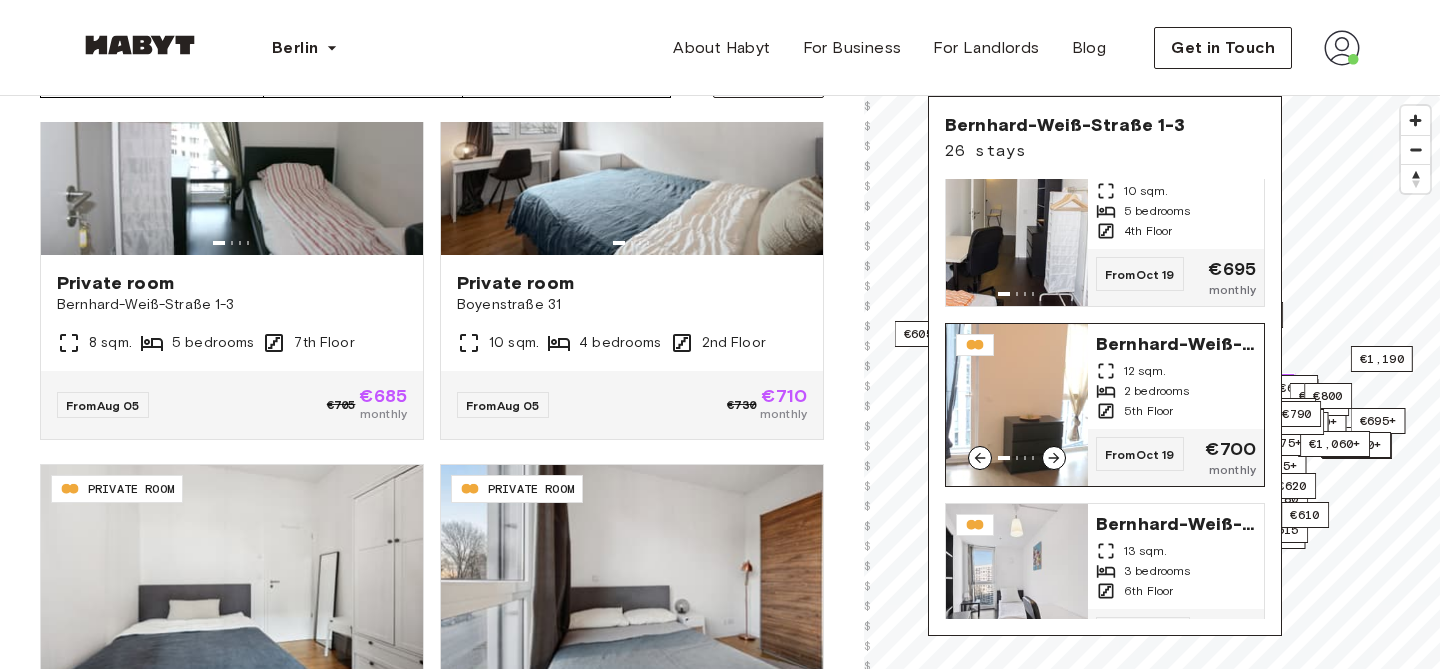 click 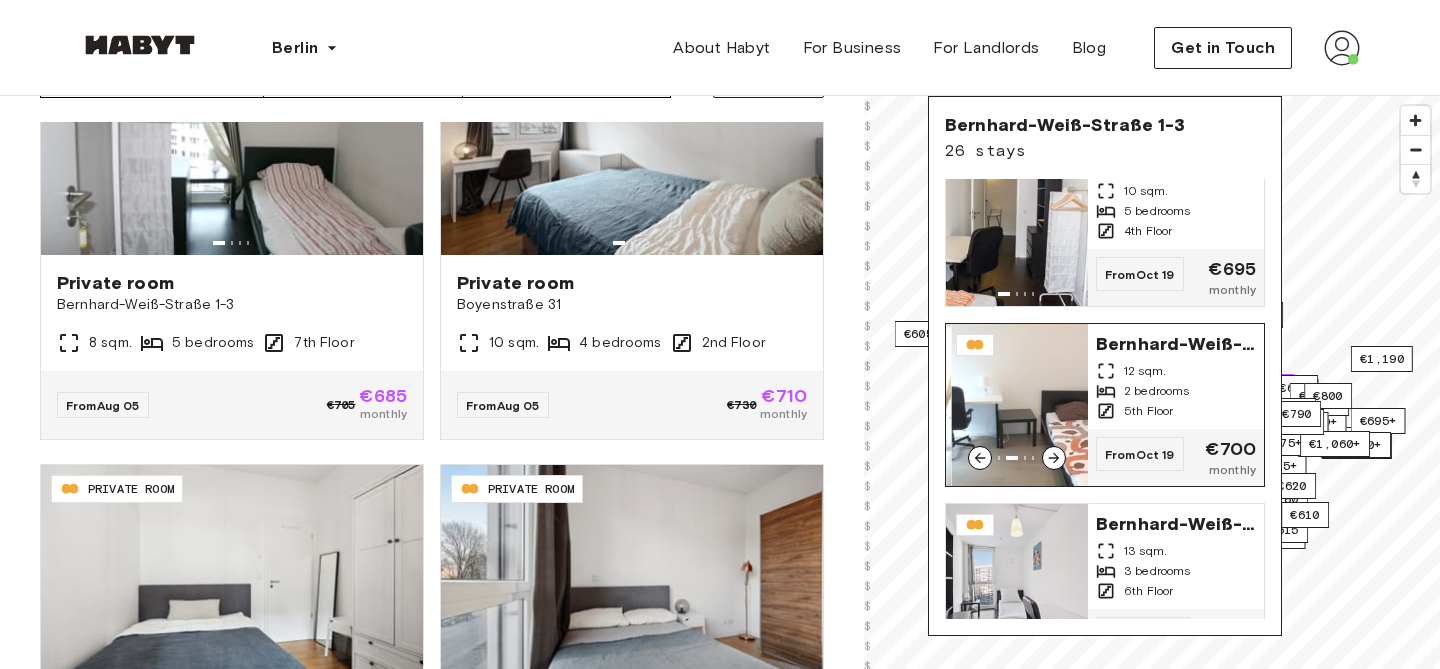 click 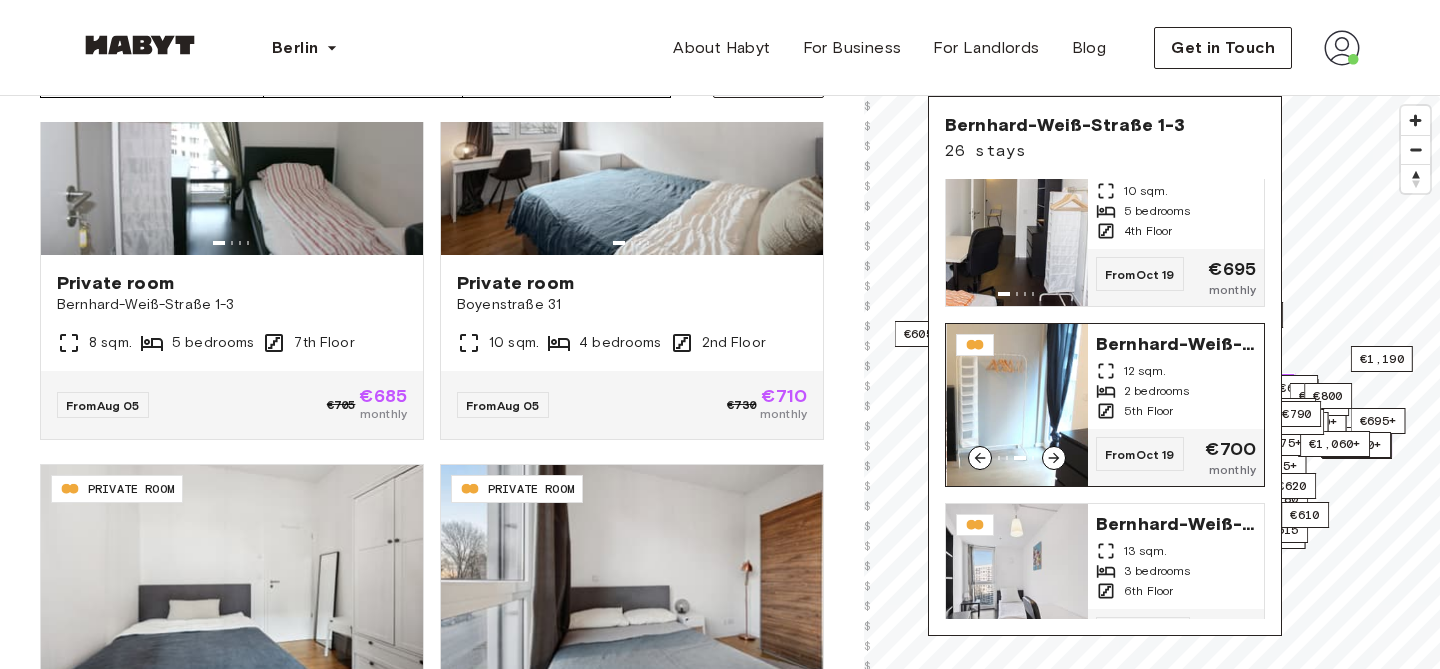 click 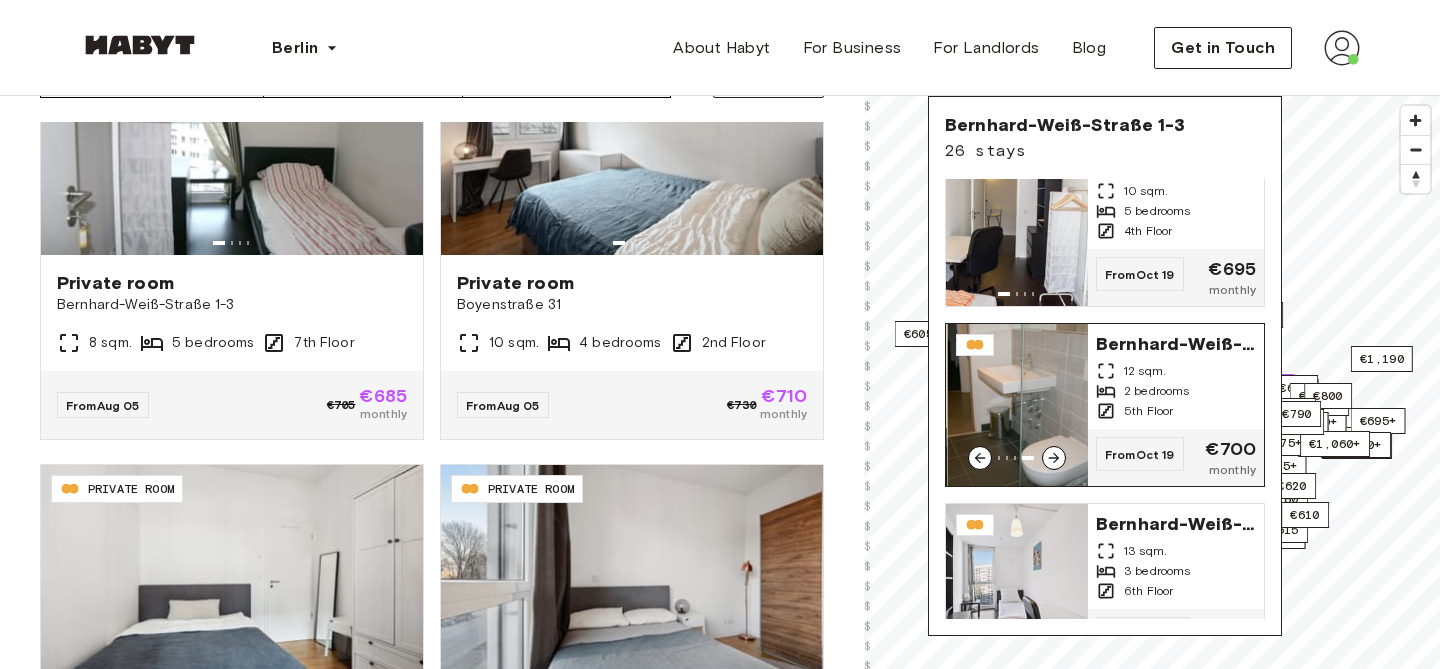 click 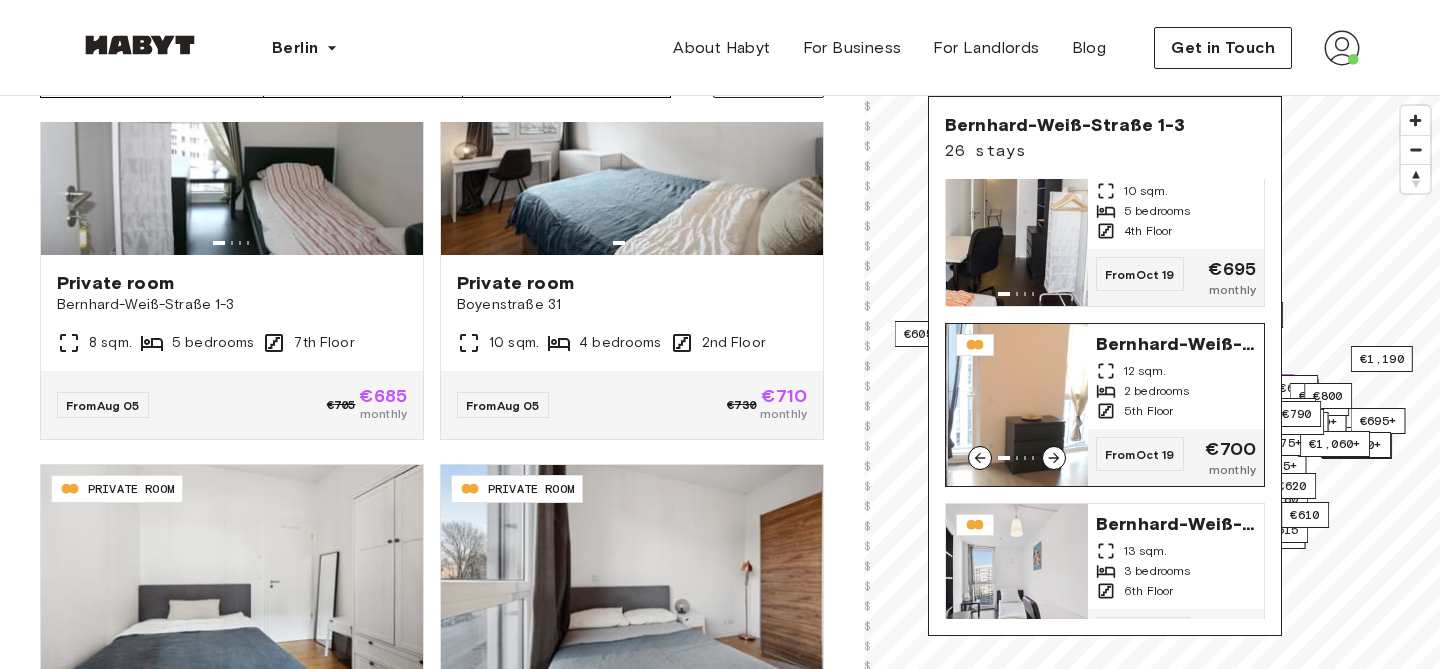 click 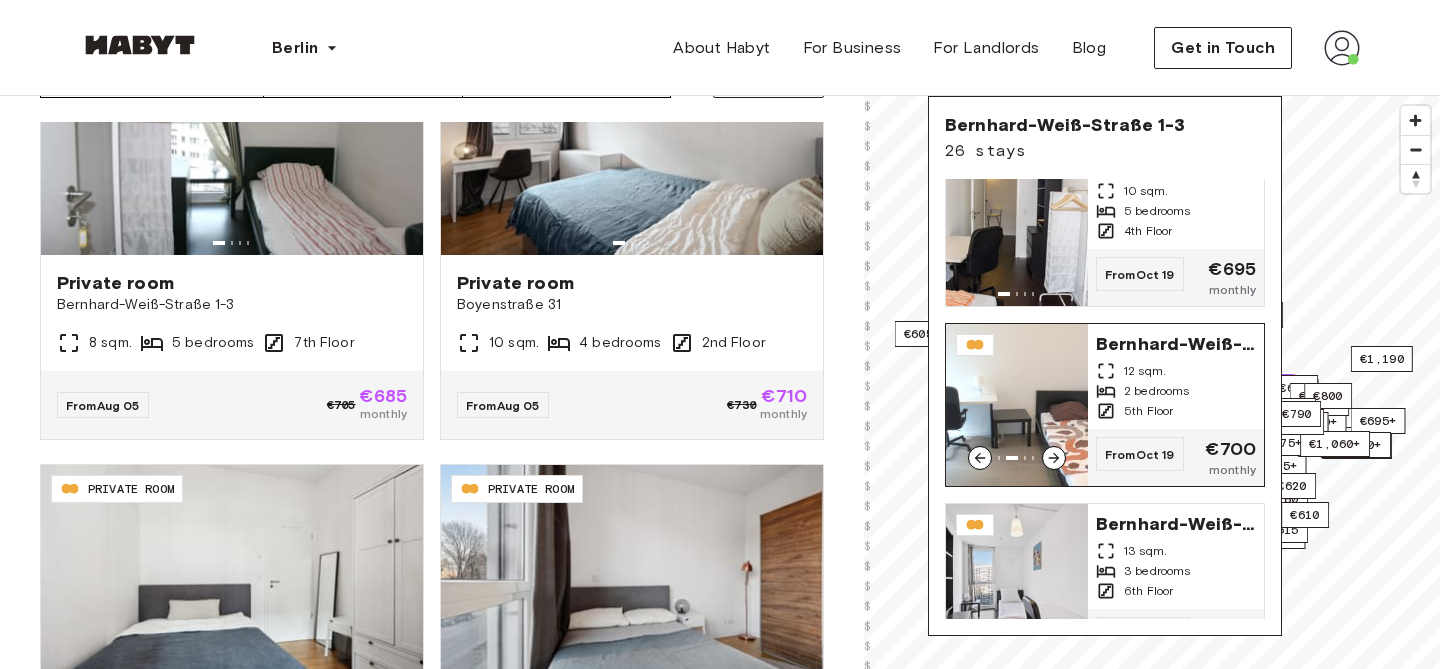 click 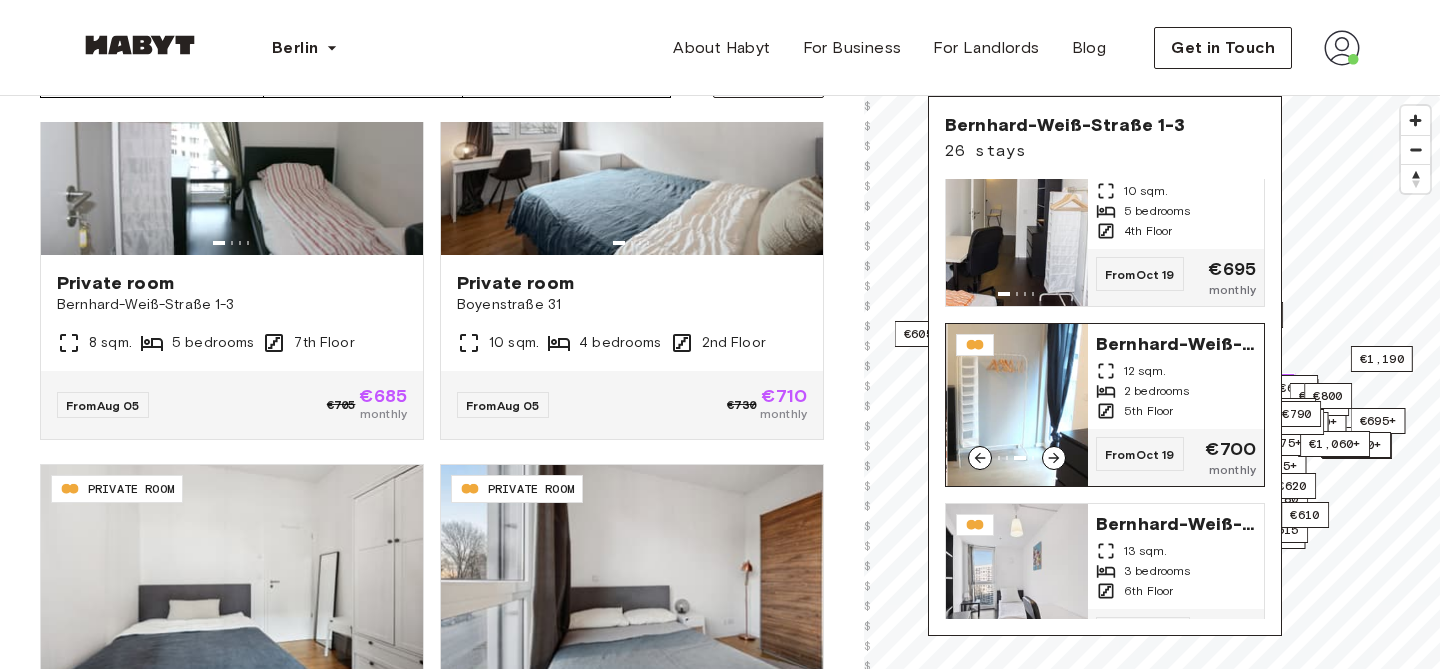 click 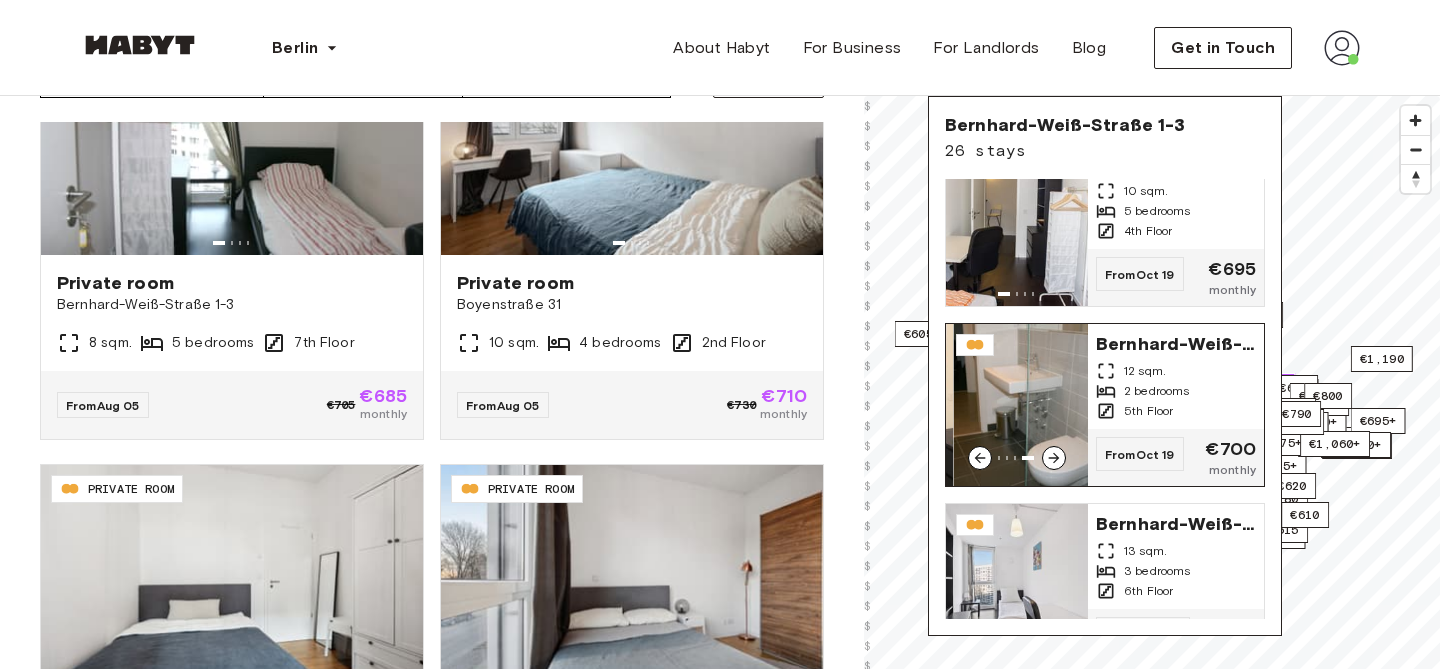click 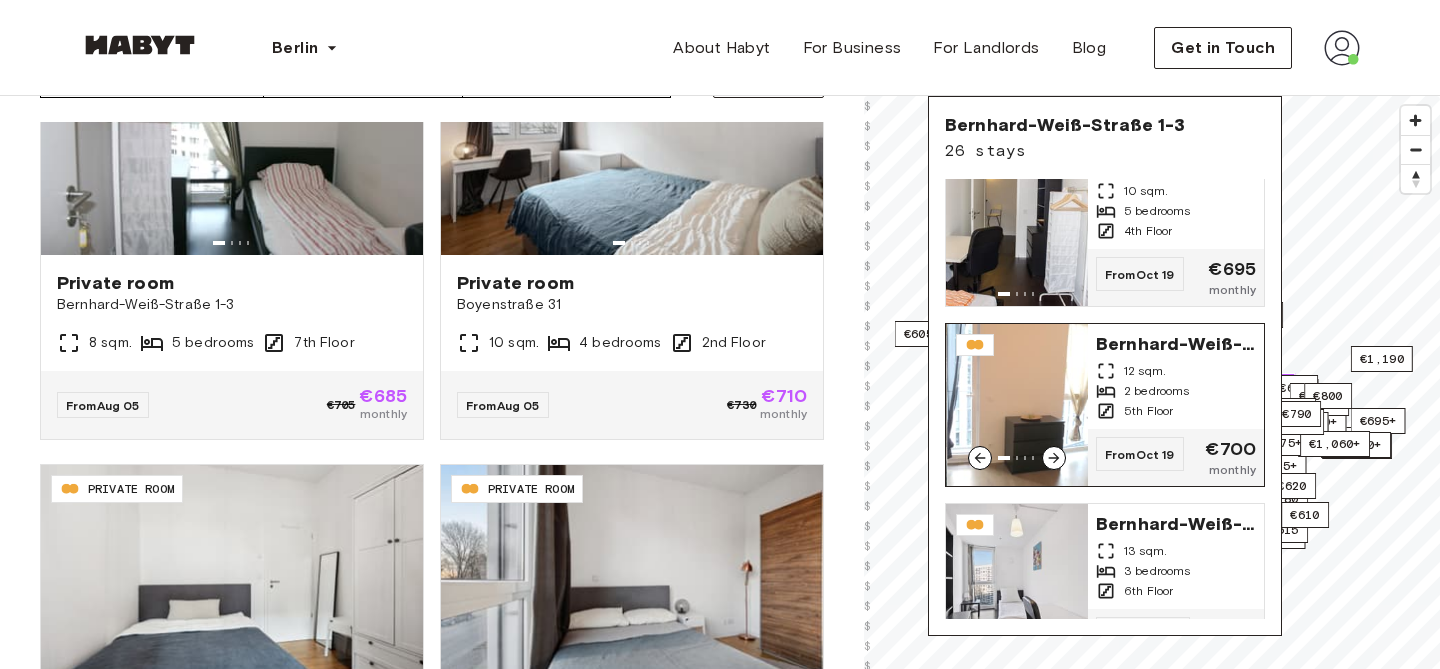 click 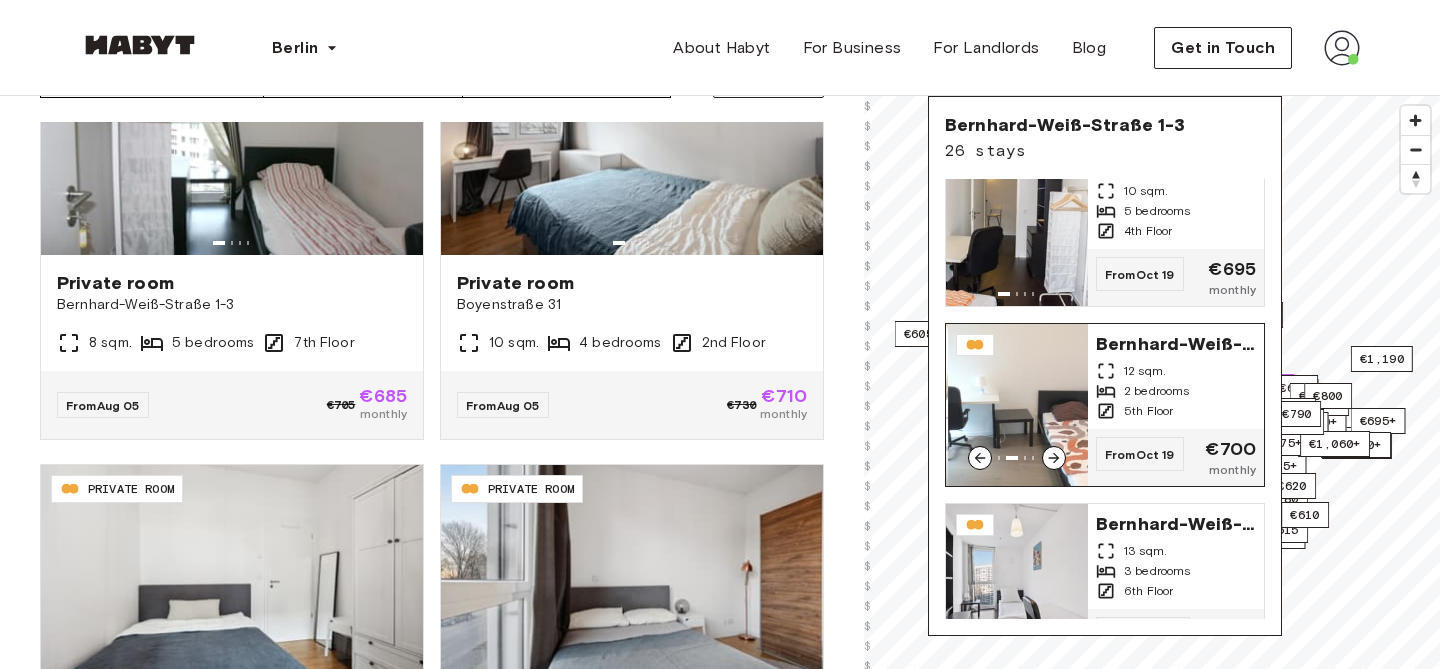 click 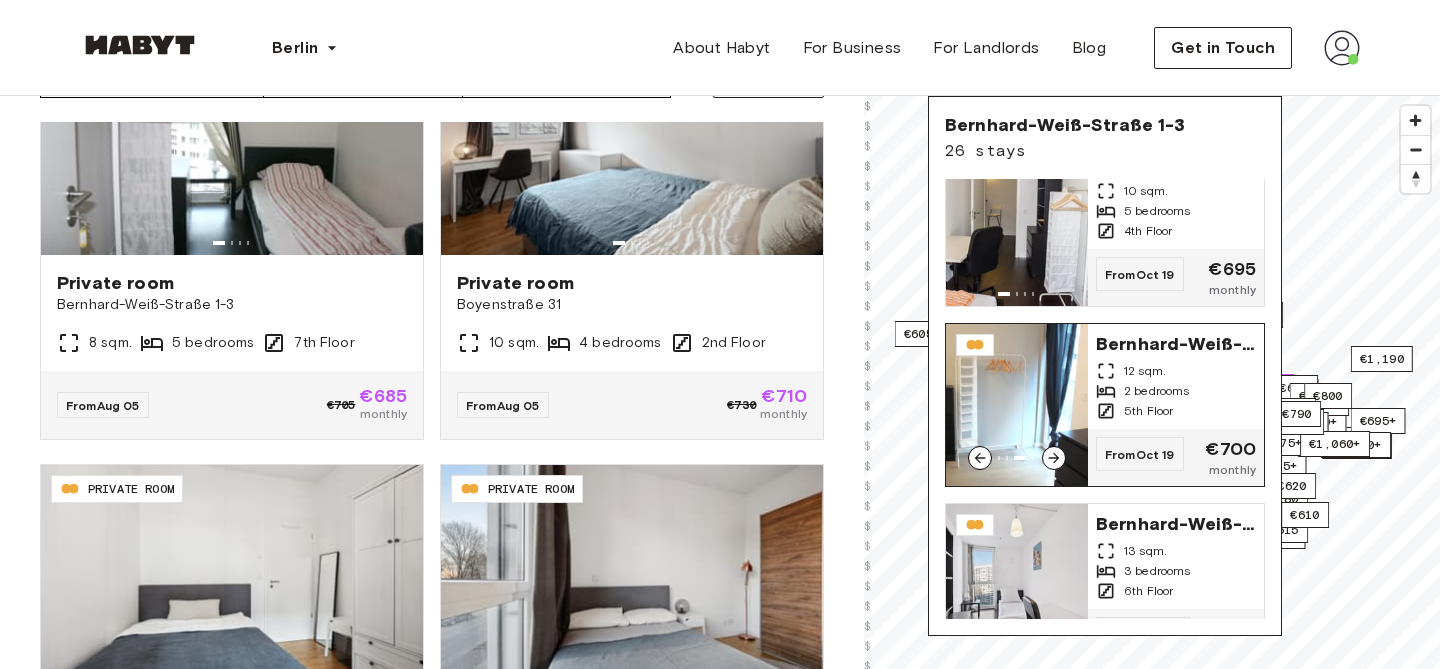 click on "2 bedrooms" at bounding box center [1157, 391] 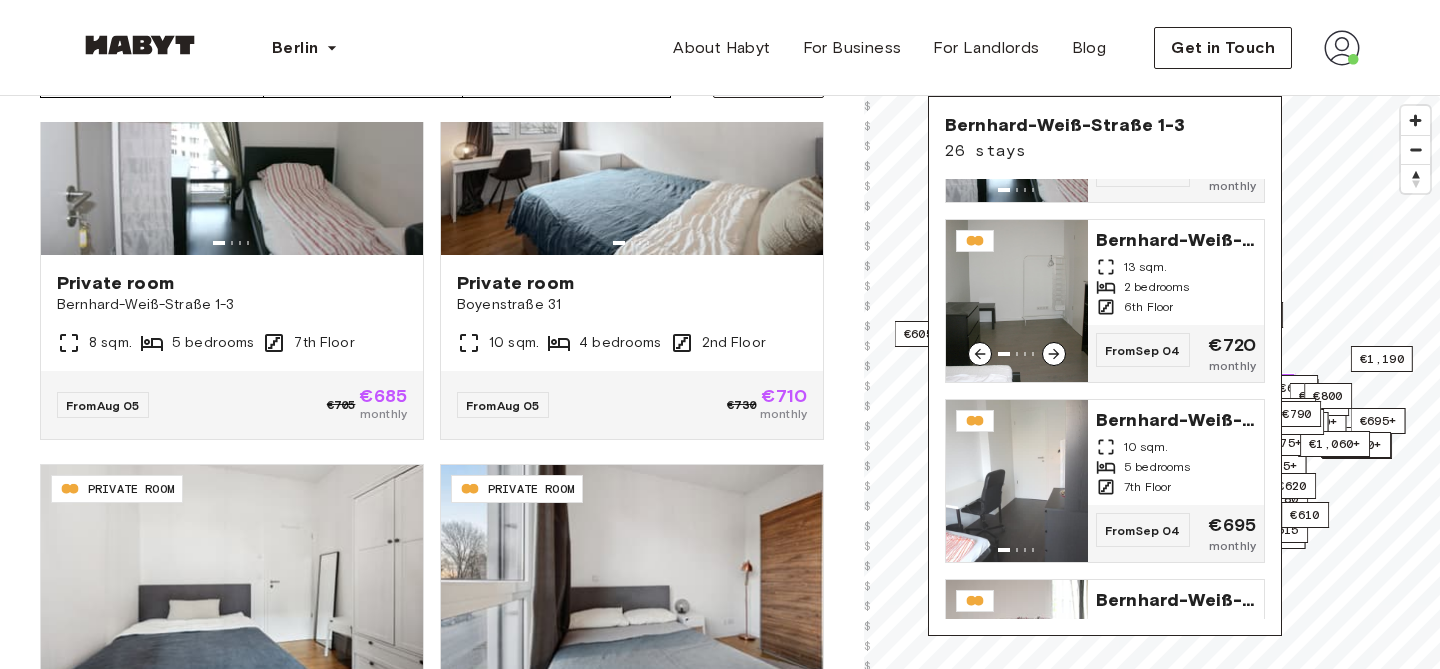 scroll, scrollTop: 2653, scrollLeft: 0, axis: vertical 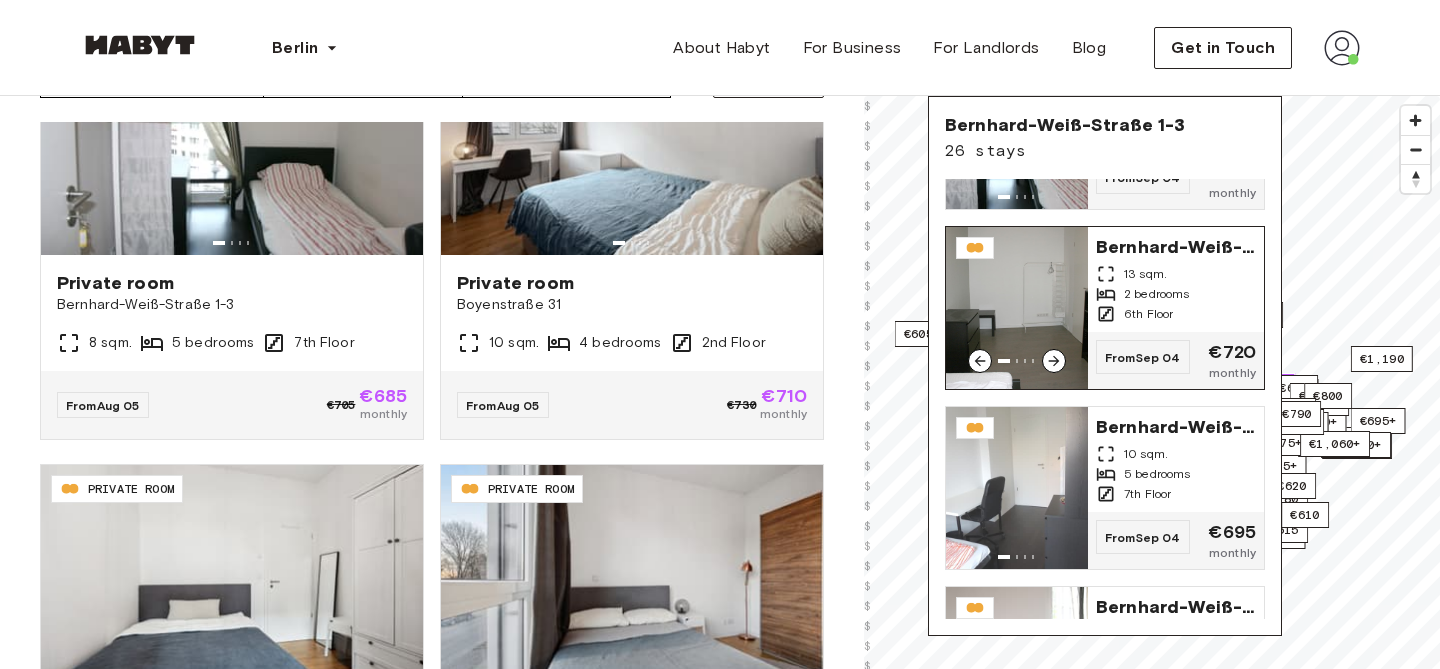 click on "2 bedrooms" at bounding box center (1157, 294) 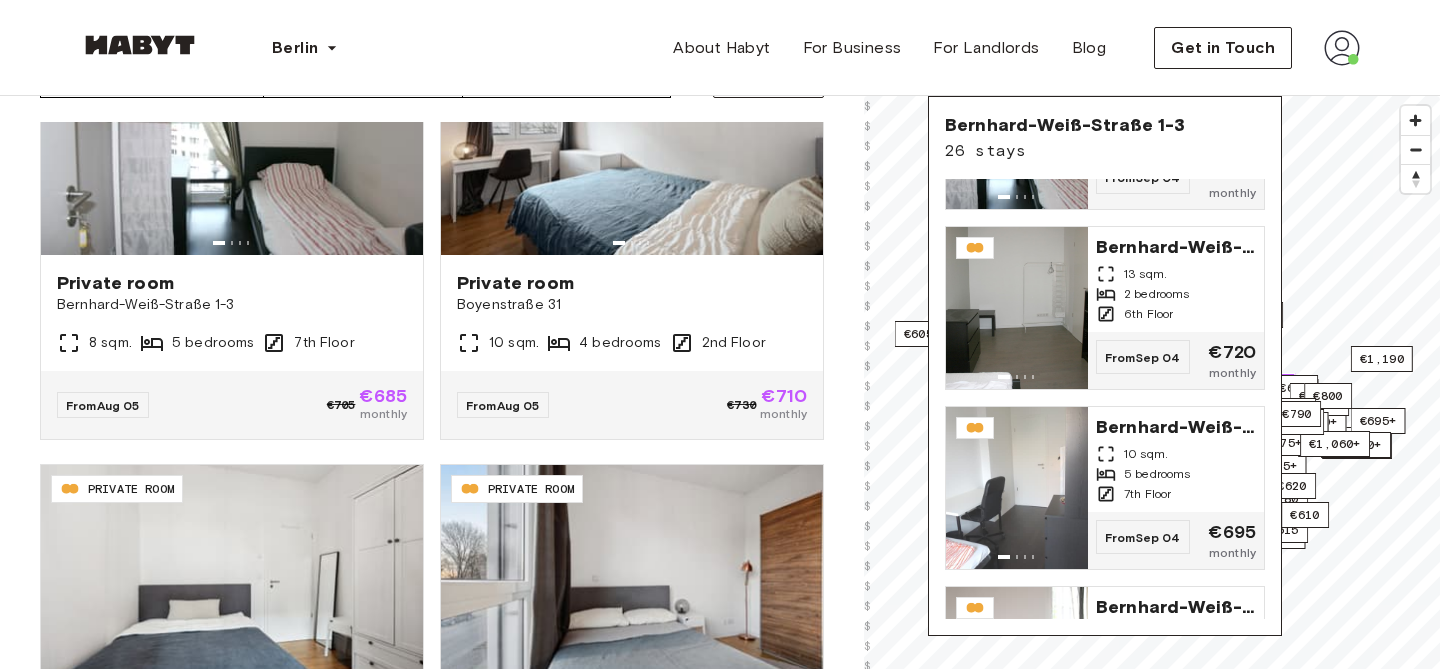 click at bounding box center (140, 48) 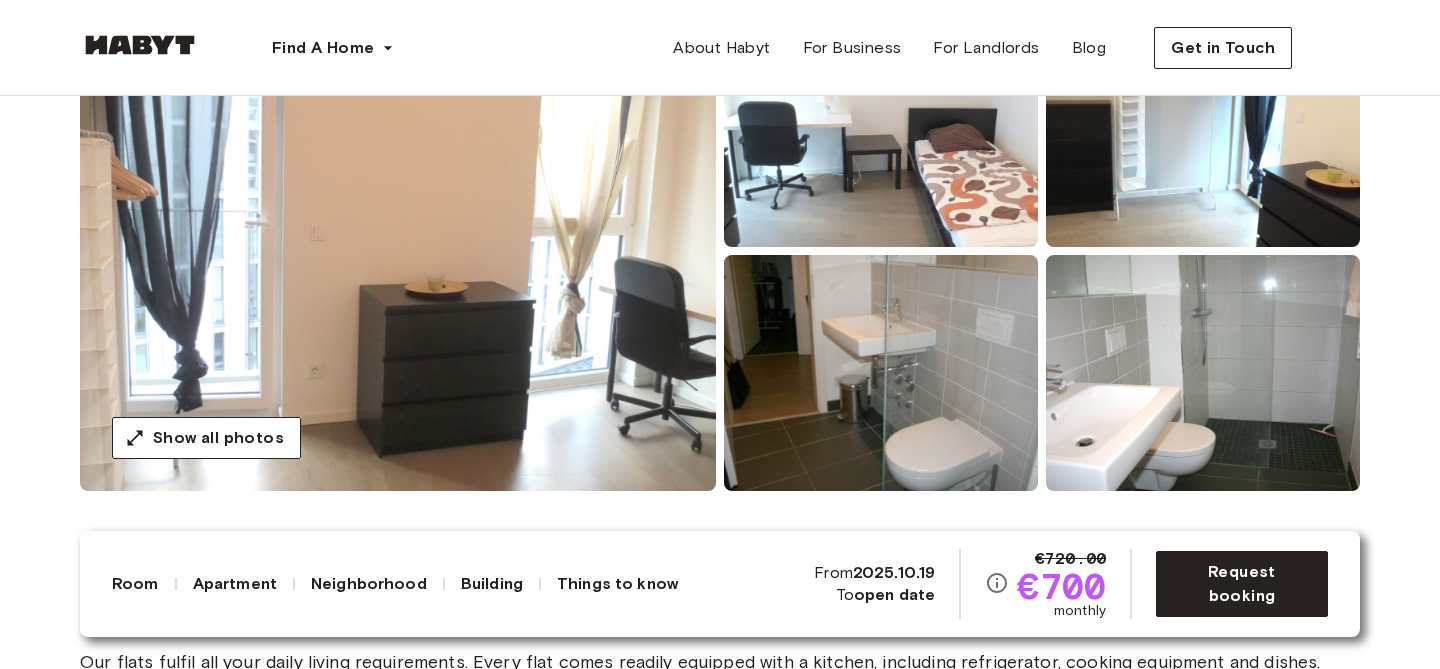 scroll, scrollTop: 251, scrollLeft: 0, axis: vertical 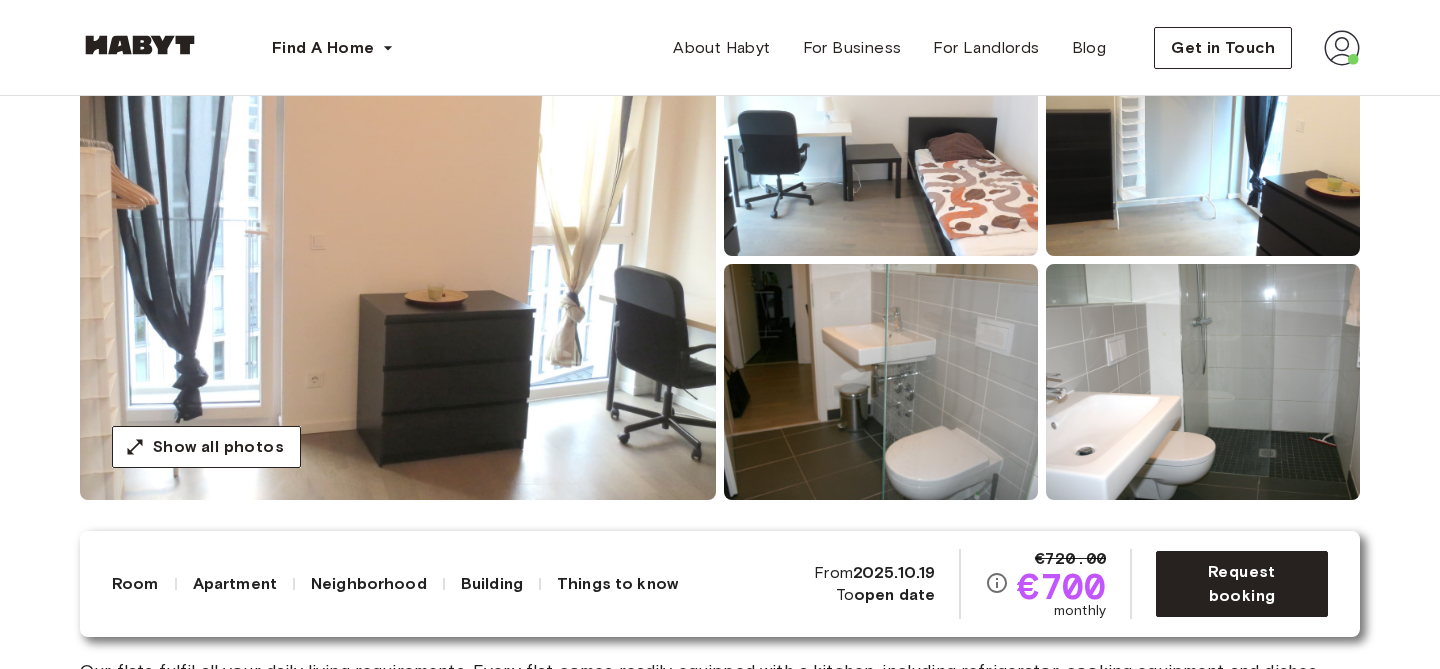 click at bounding box center [398, 260] 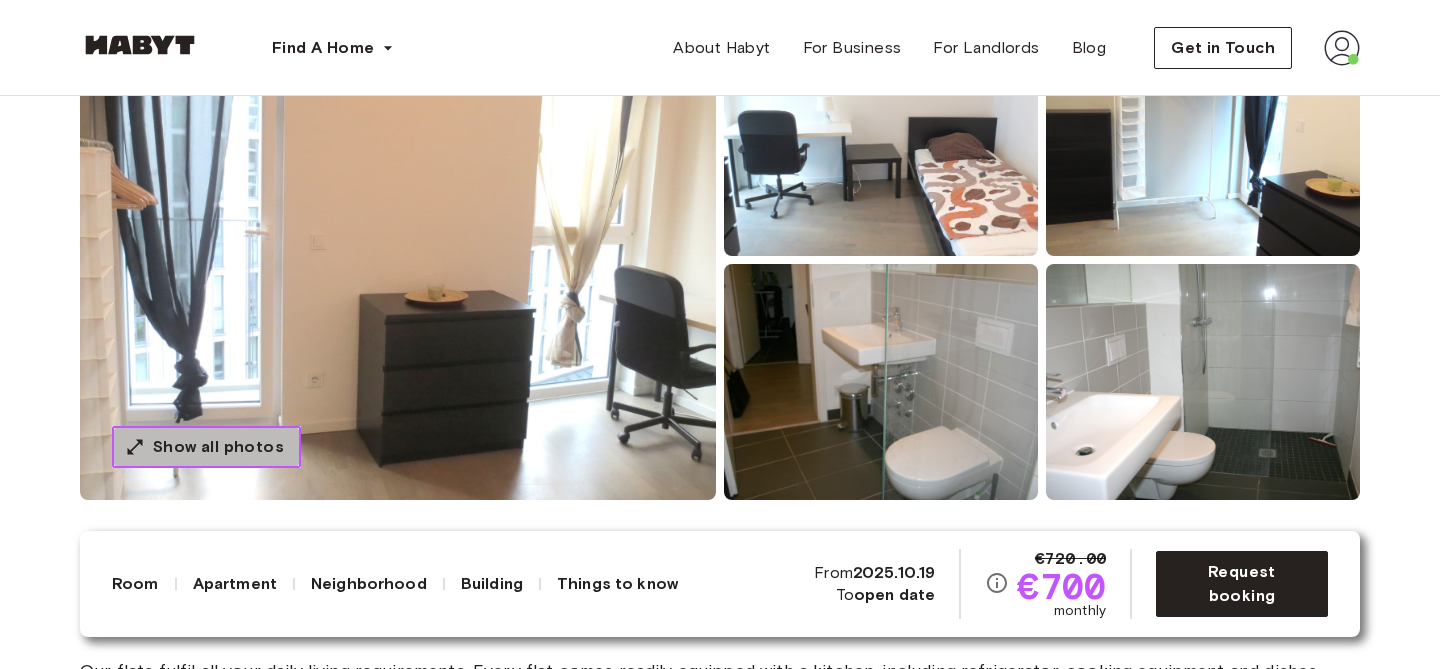click on "Show all photos" at bounding box center [218, 447] 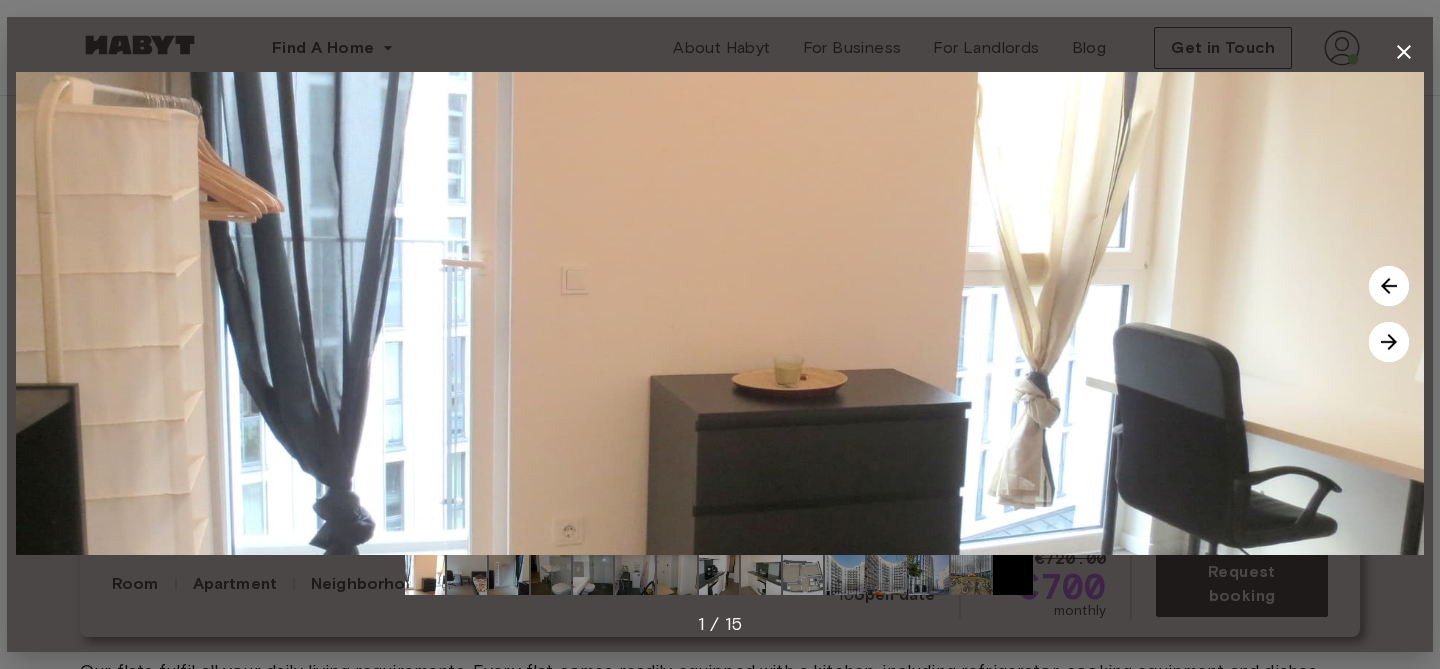 click at bounding box center (1389, 342) 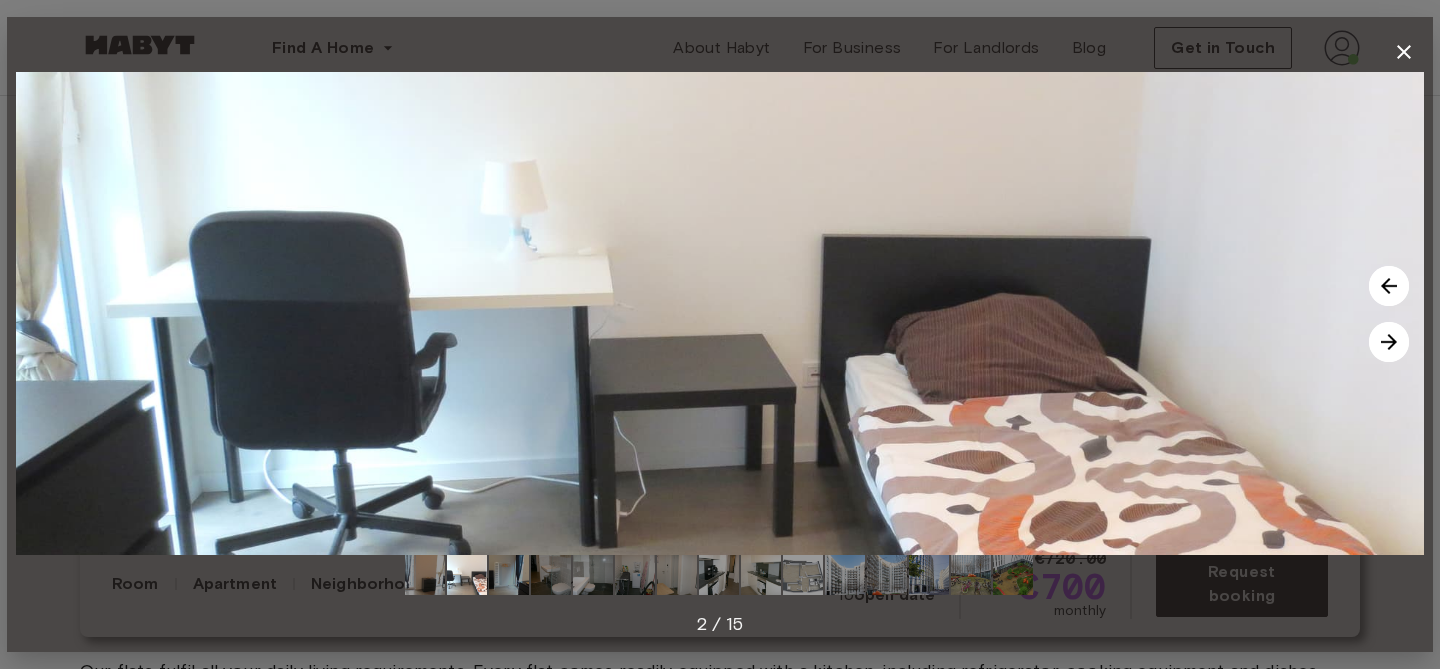 click at bounding box center [1389, 342] 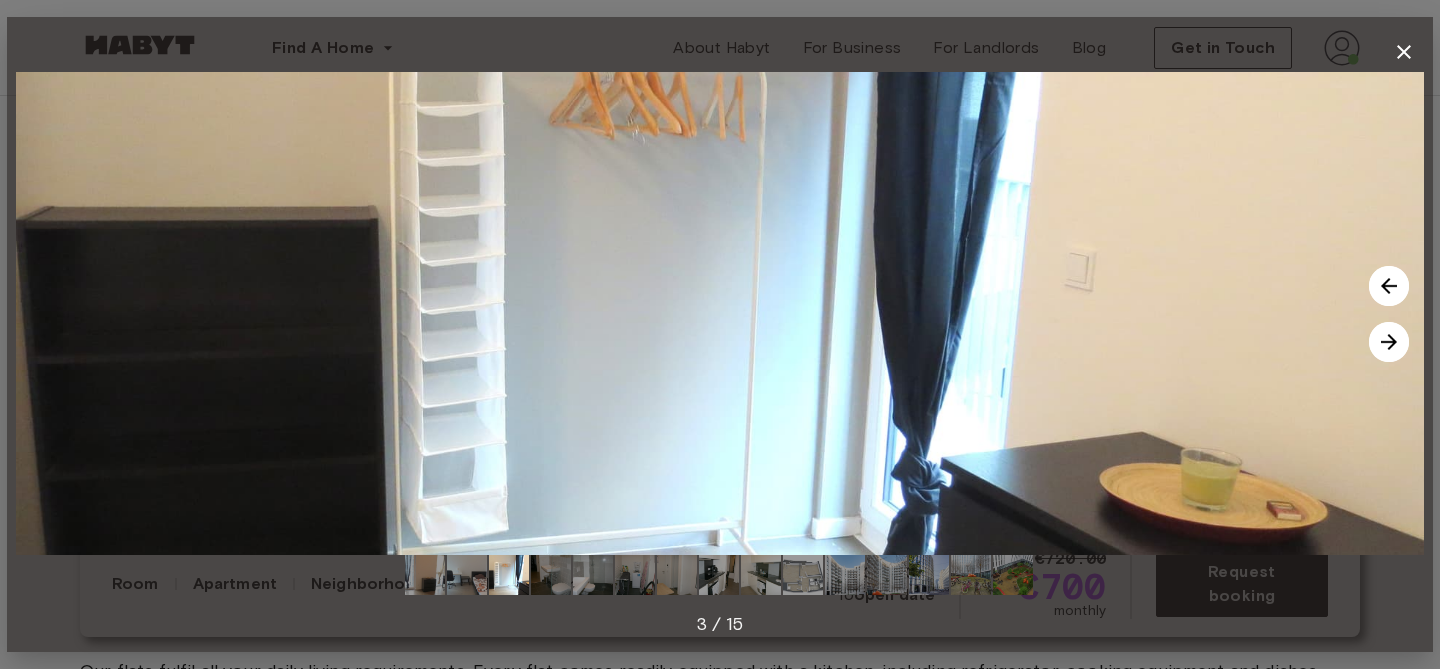 click at bounding box center [1389, 342] 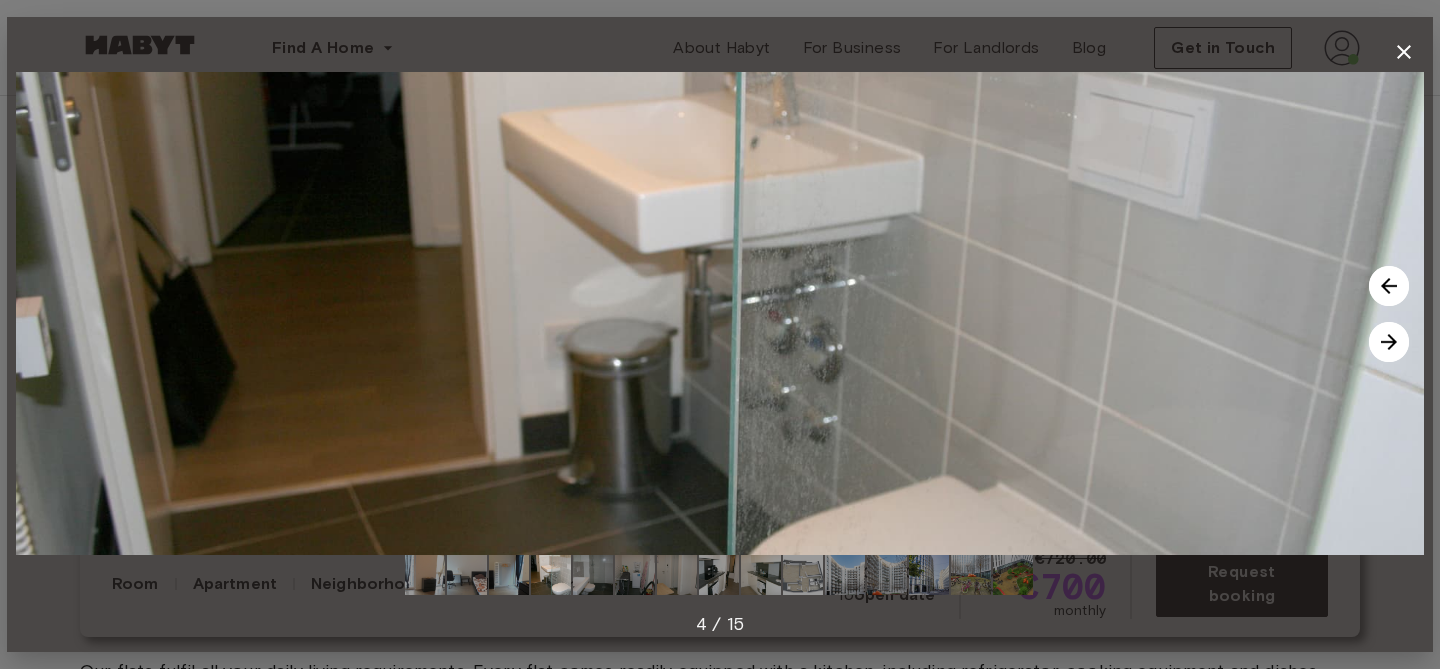 click at bounding box center (1389, 342) 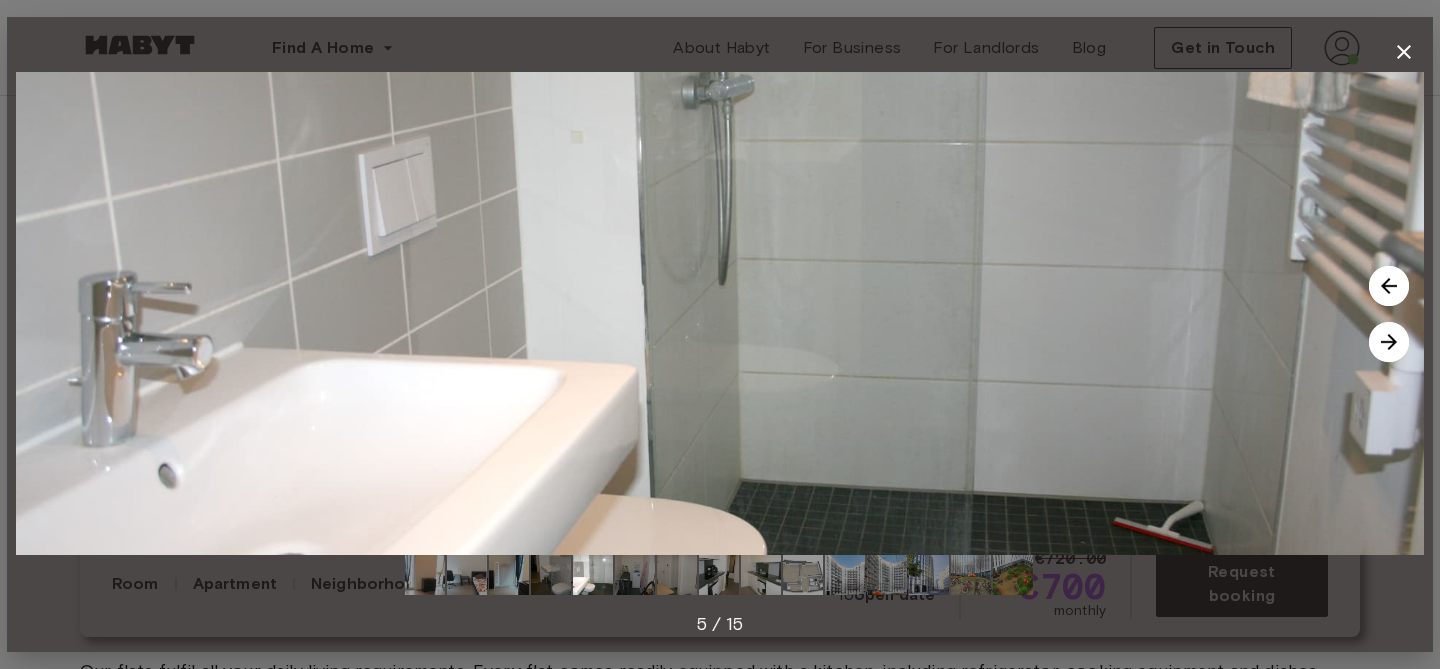 click at bounding box center [1389, 342] 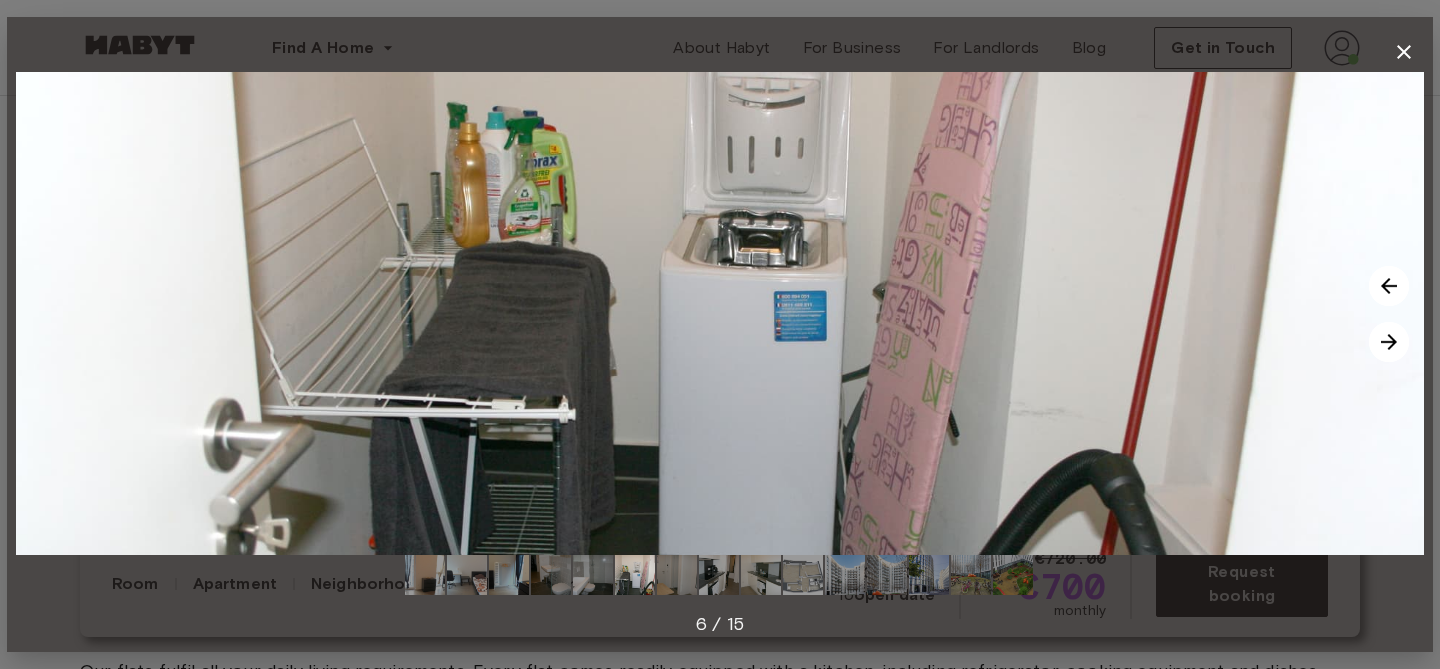 click at bounding box center [1389, 342] 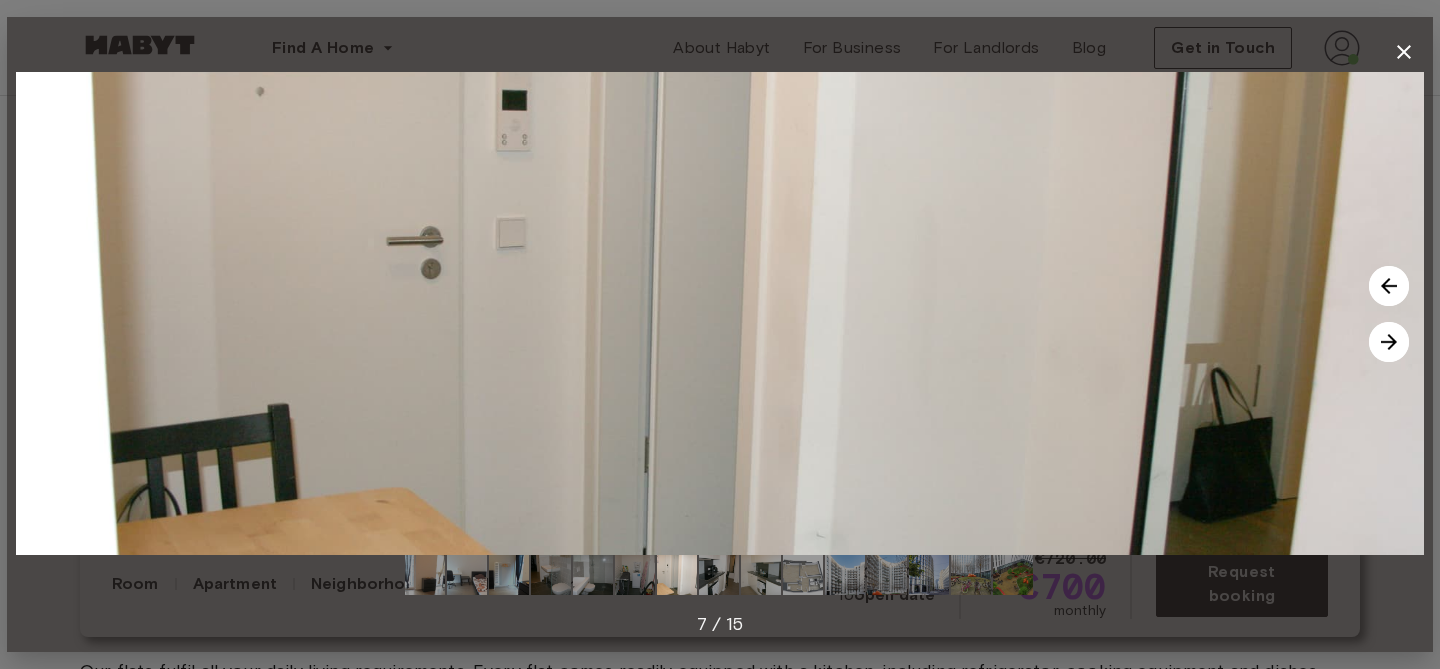 click at bounding box center [1389, 342] 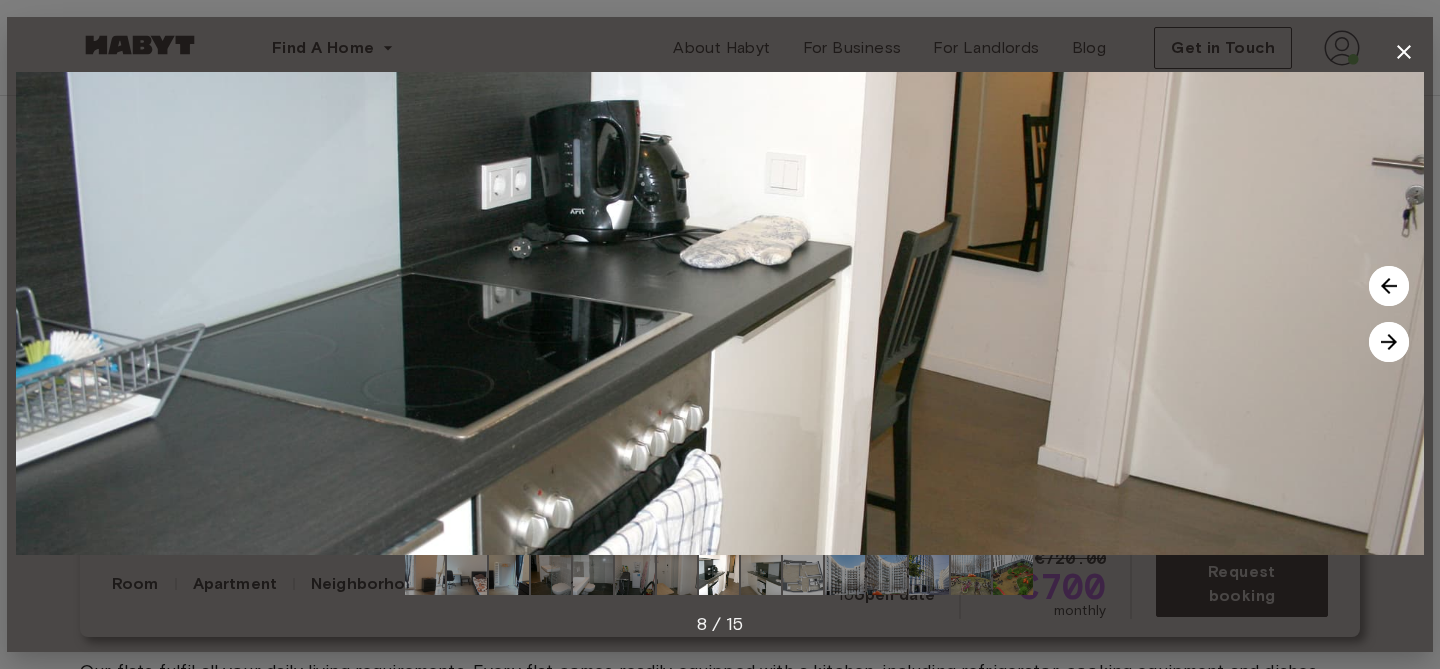 click at bounding box center [1389, 342] 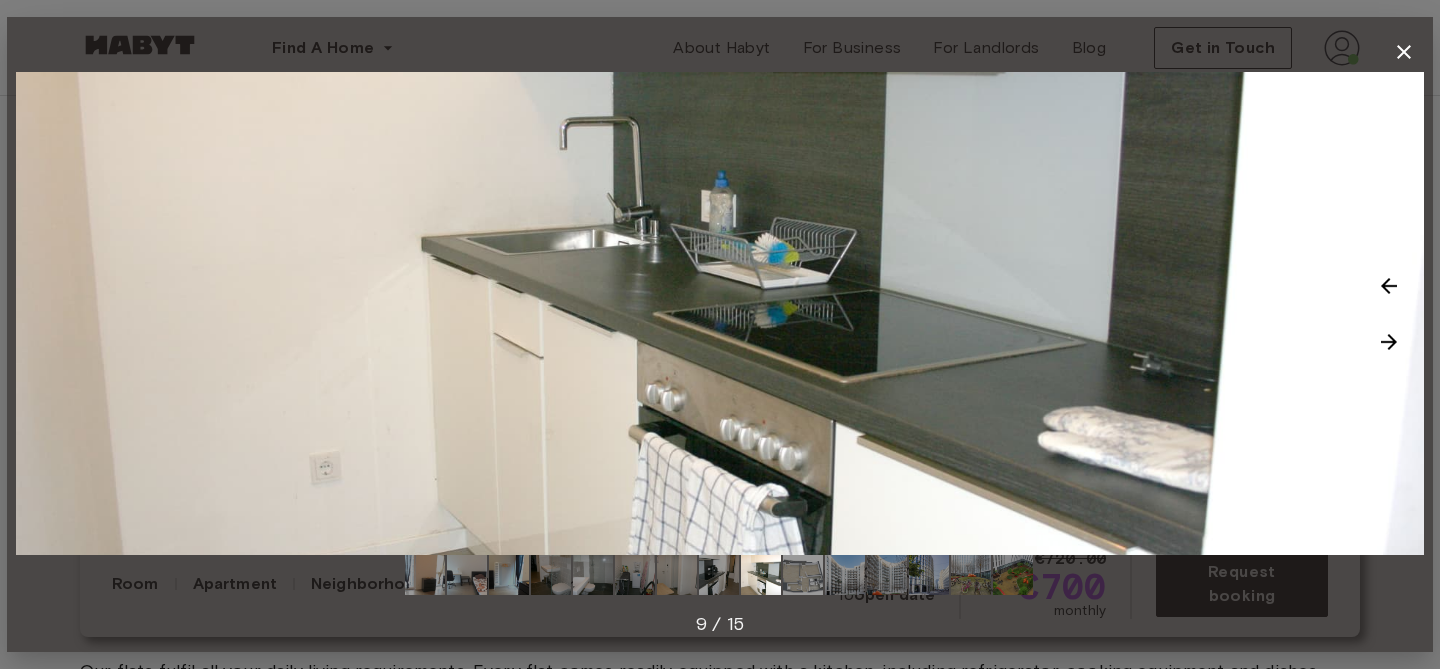 click 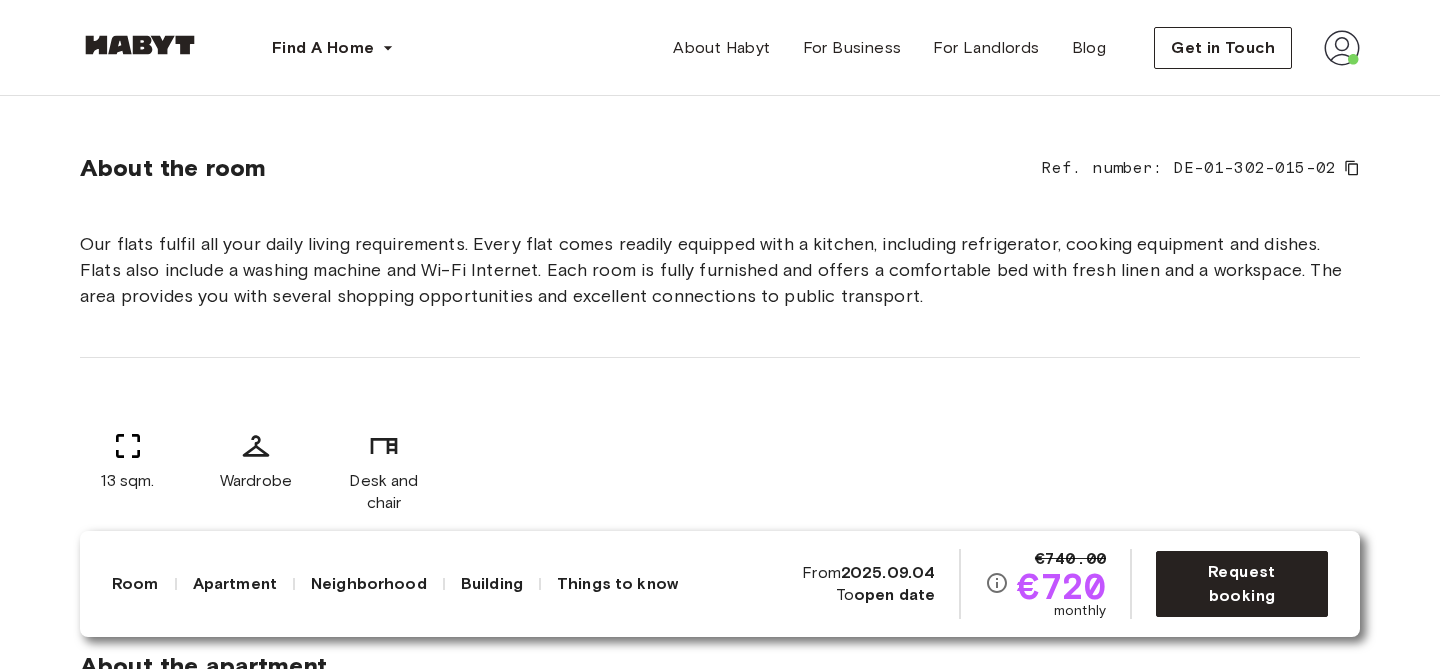scroll, scrollTop: 952, scrollLeft: 0, axis: vertical 